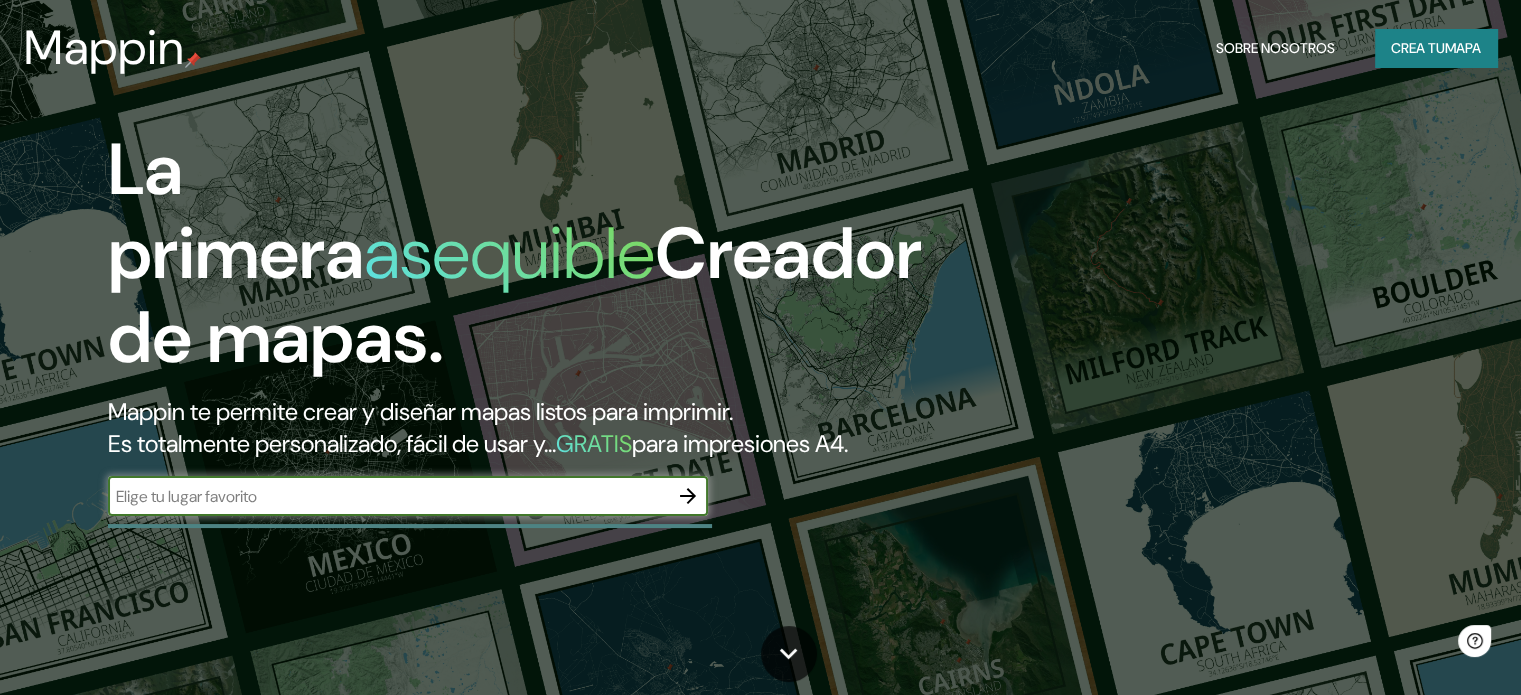 scroll, scrollTop: 0, scrollLeft: 0, axis: both 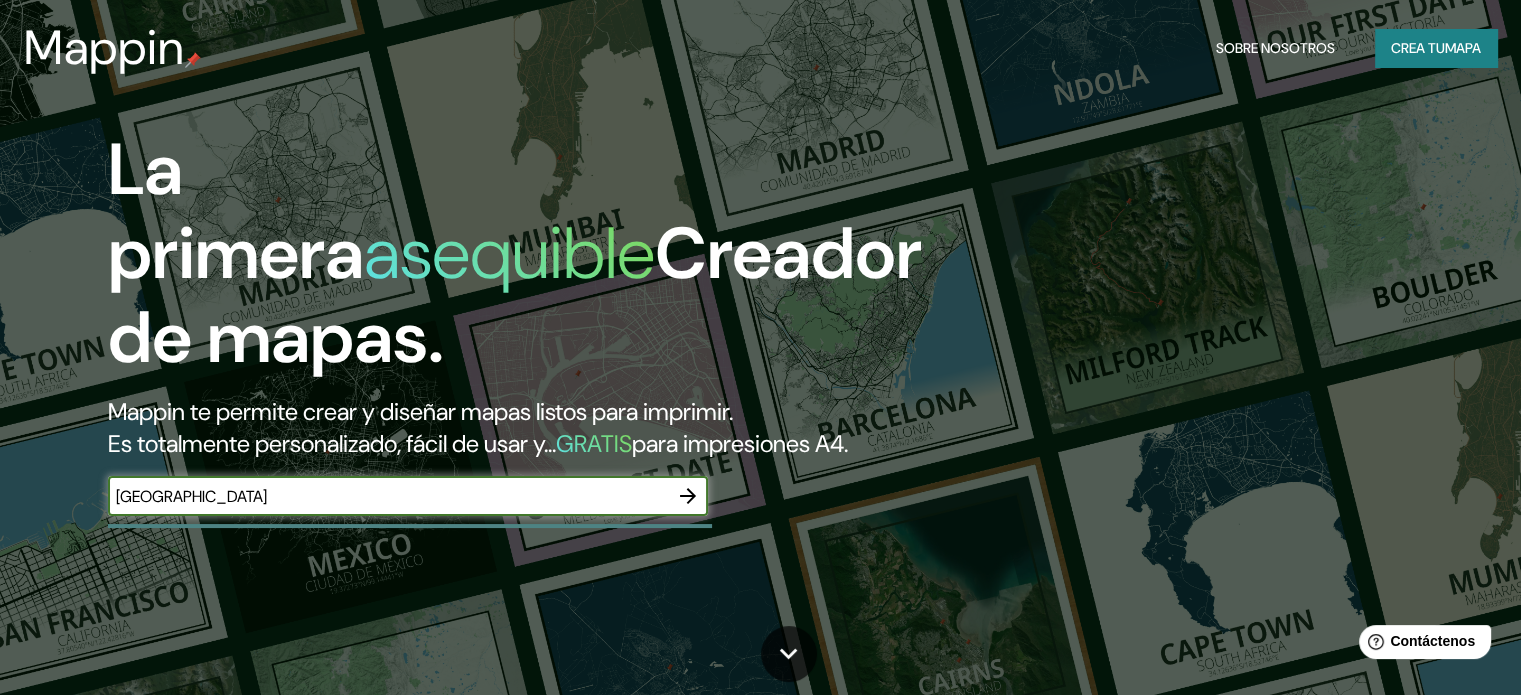 click on "[GEOGRAPHIC_DATA]" at bounding box center [388, 496] 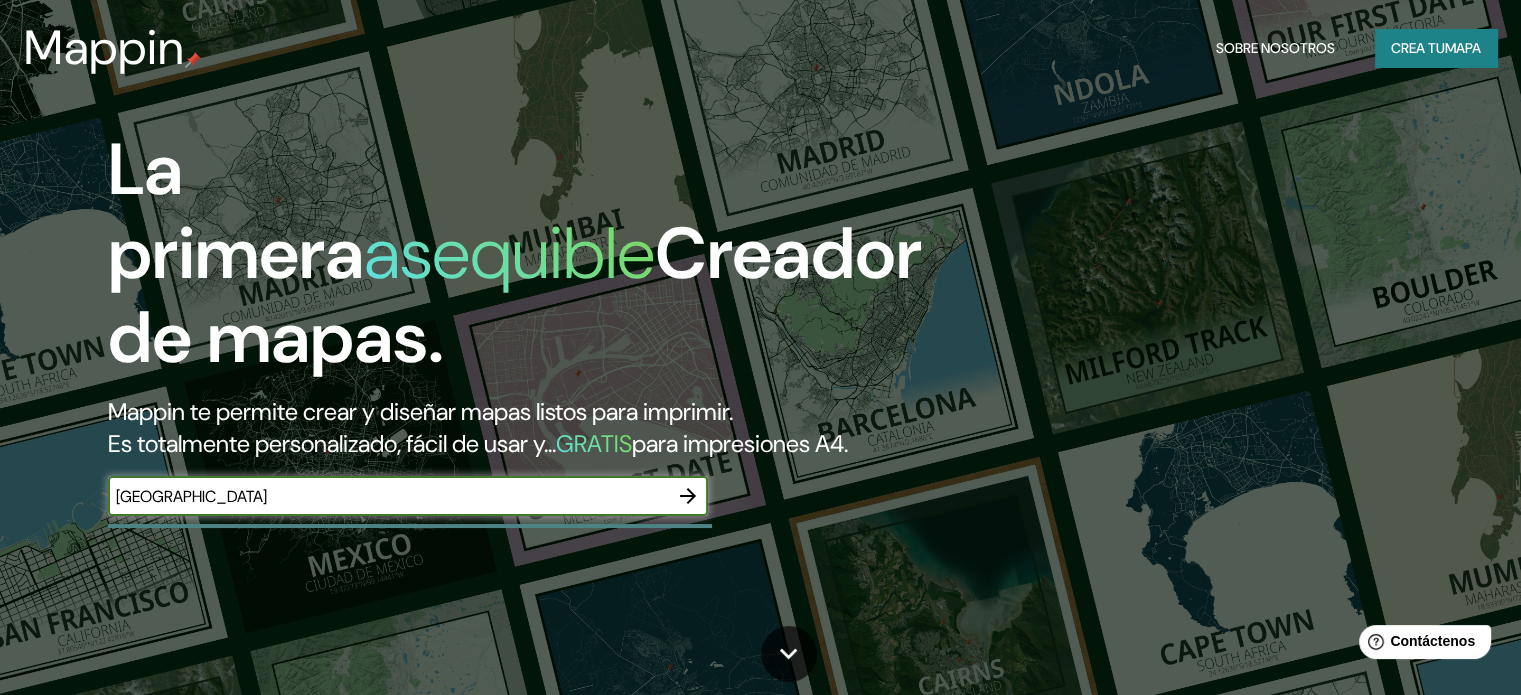 drag, startPoint x: 240, startPoint y: 533, endPoint x: 84, endPoint y: 534, distance: 156.0032 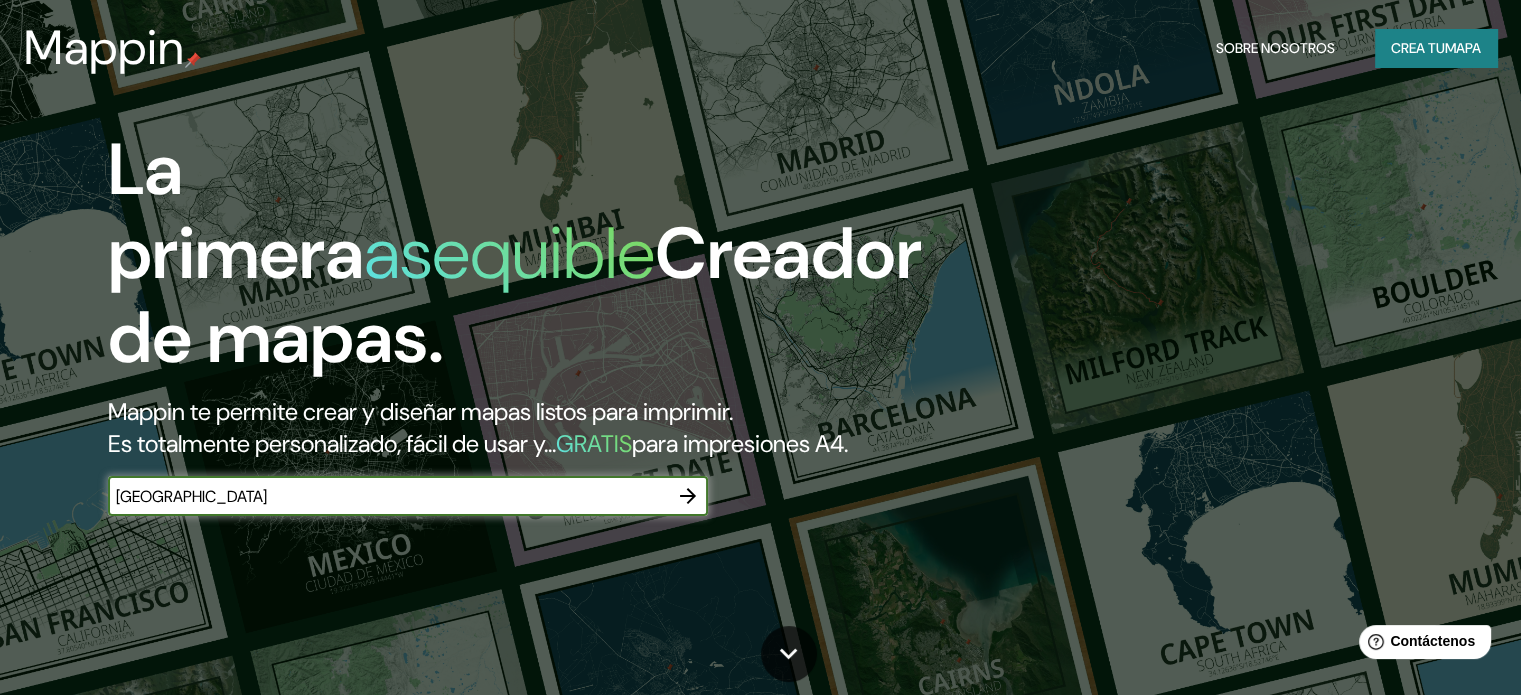 type on "c" 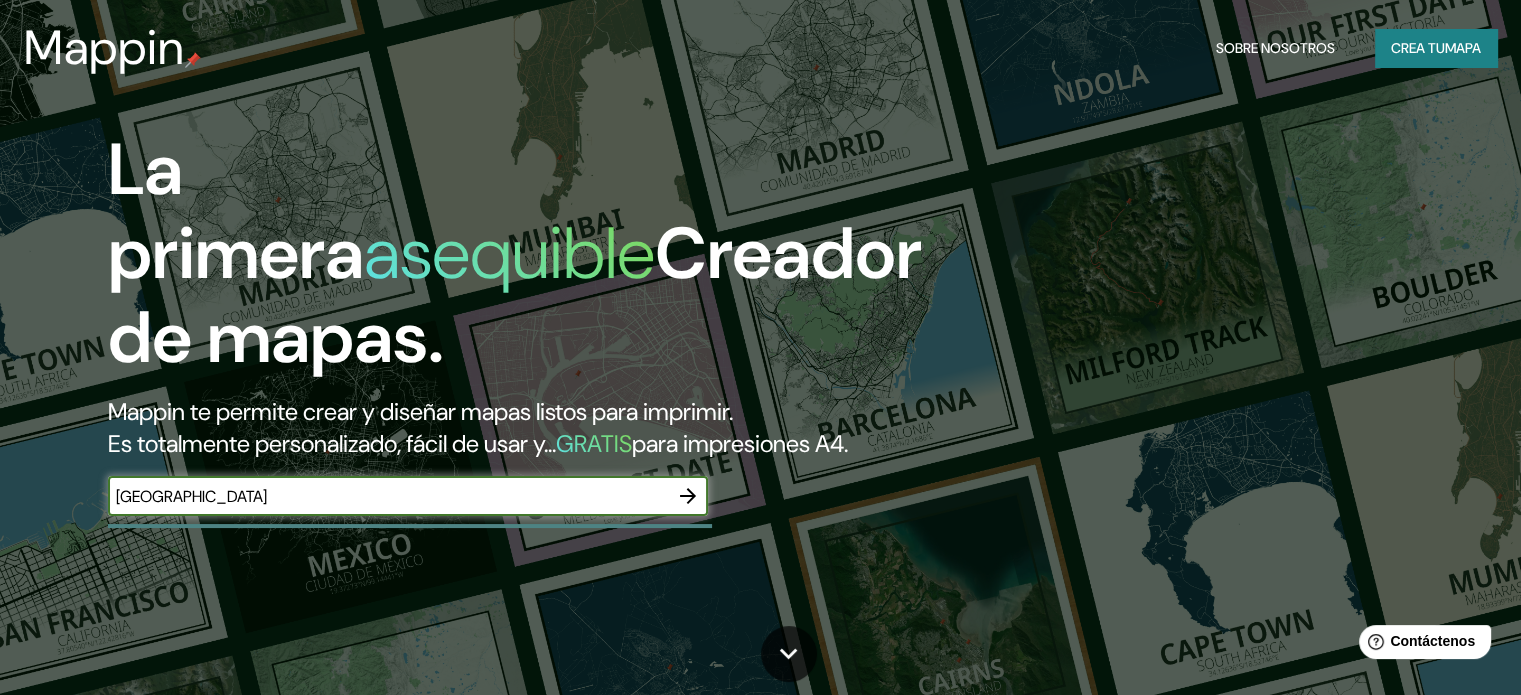 type on "[GEOGRAPHIC_DATA]" 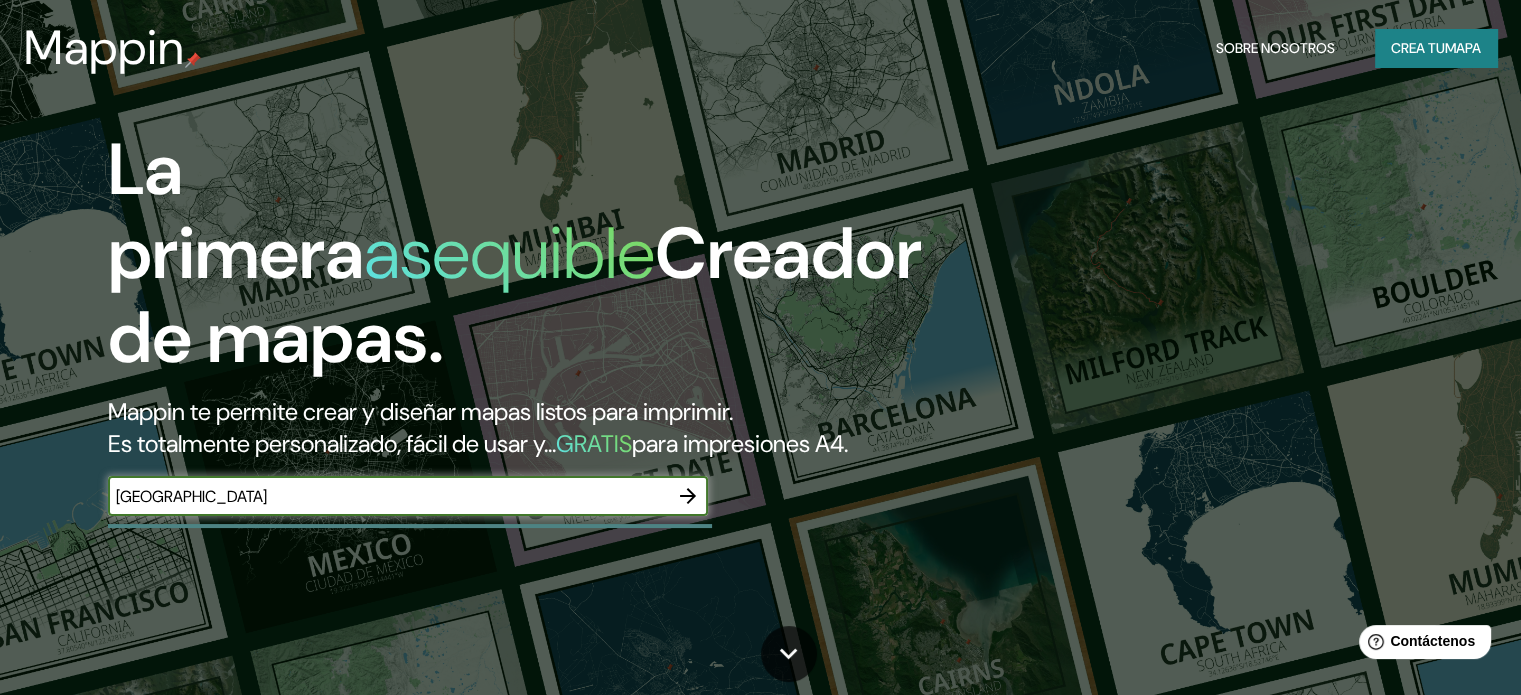 click 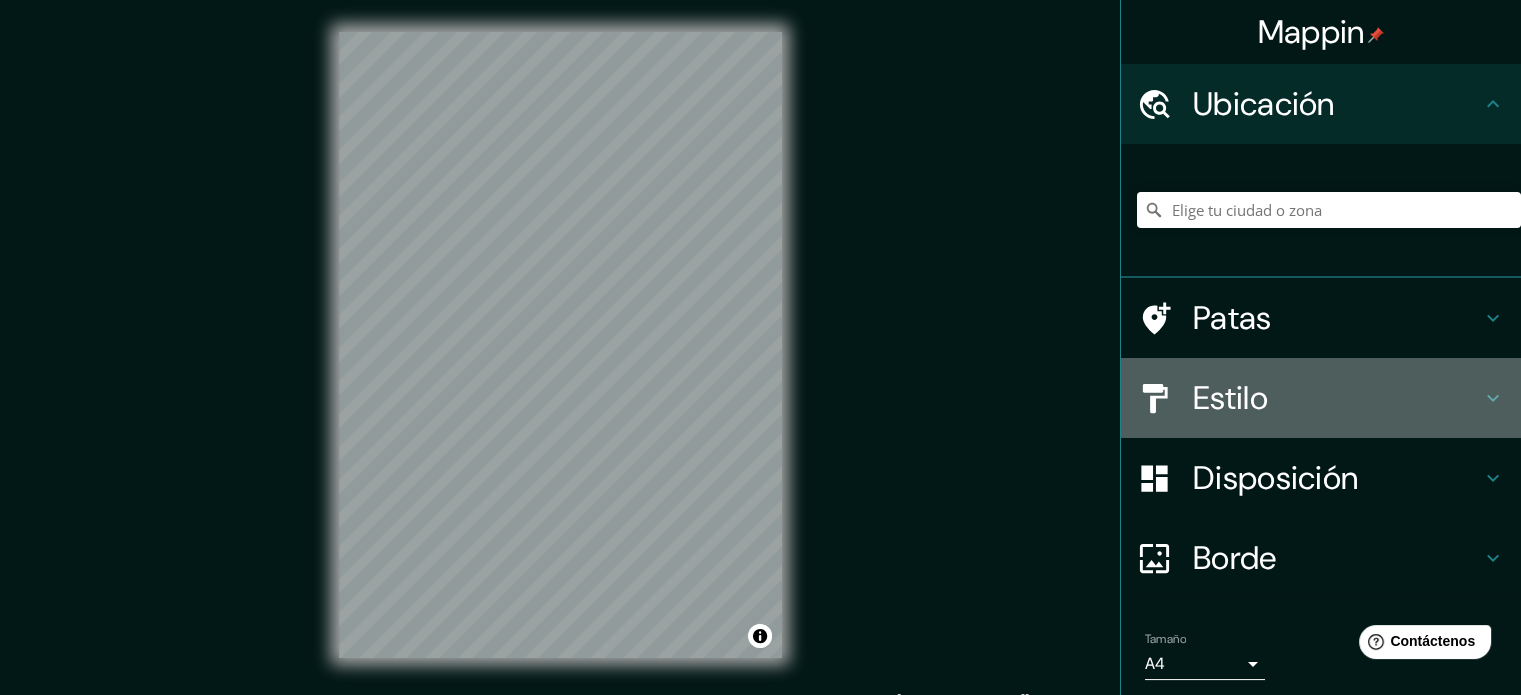 click 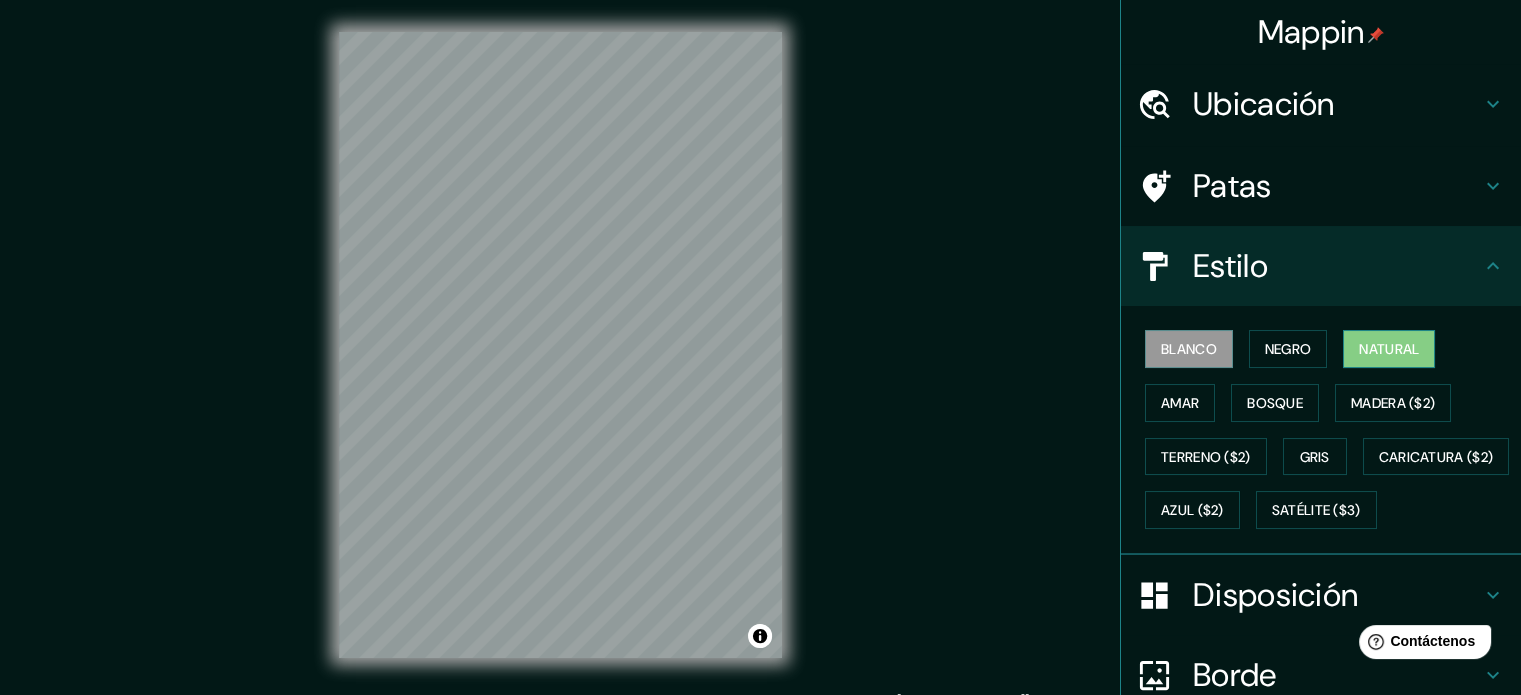 click on "Natural" at bounding box center [1389, 349] 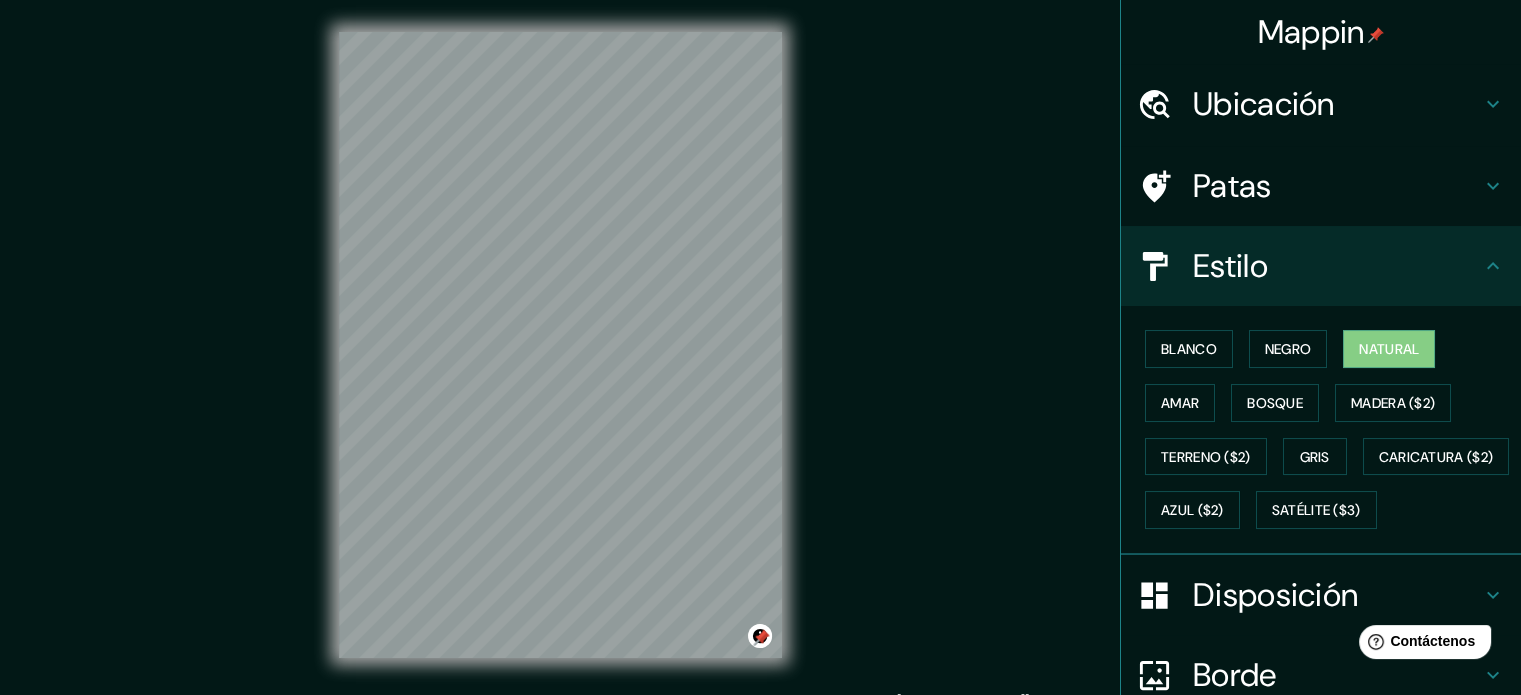 click on "© Mapbox   © OpenStreetMap   Improve this map" at bounding box center (560, 345) 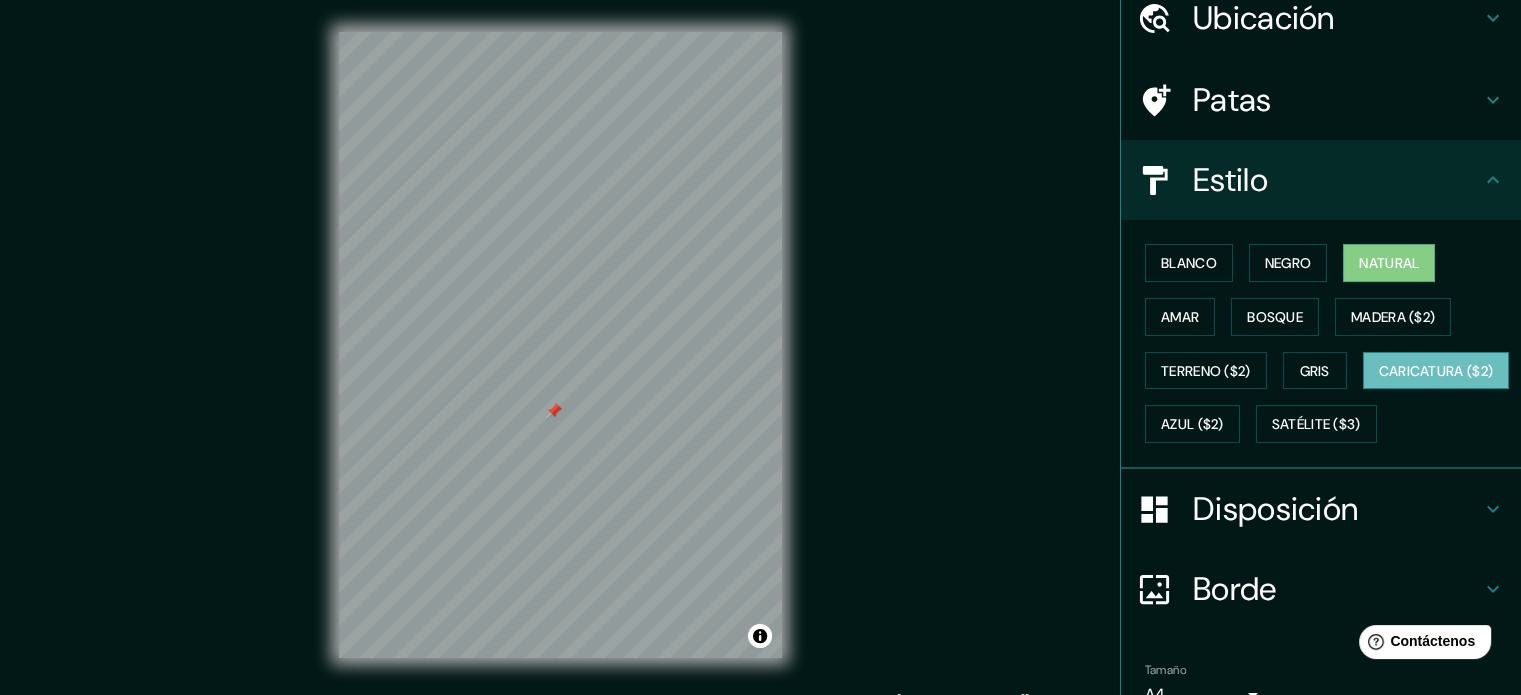 scroll, scrollTop: 0, scrollLeft: 0, axis: both 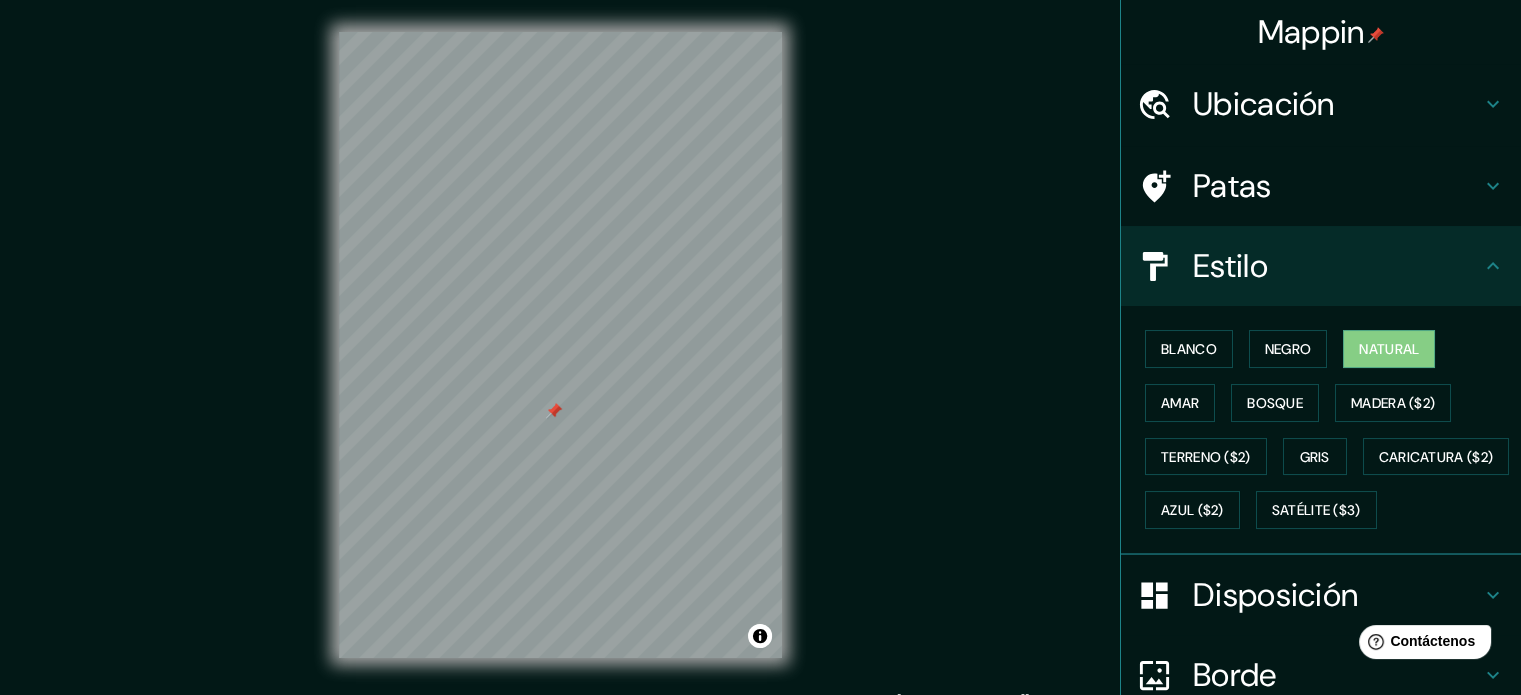 click on "Ubicación" at bounding box center [1264, 104] 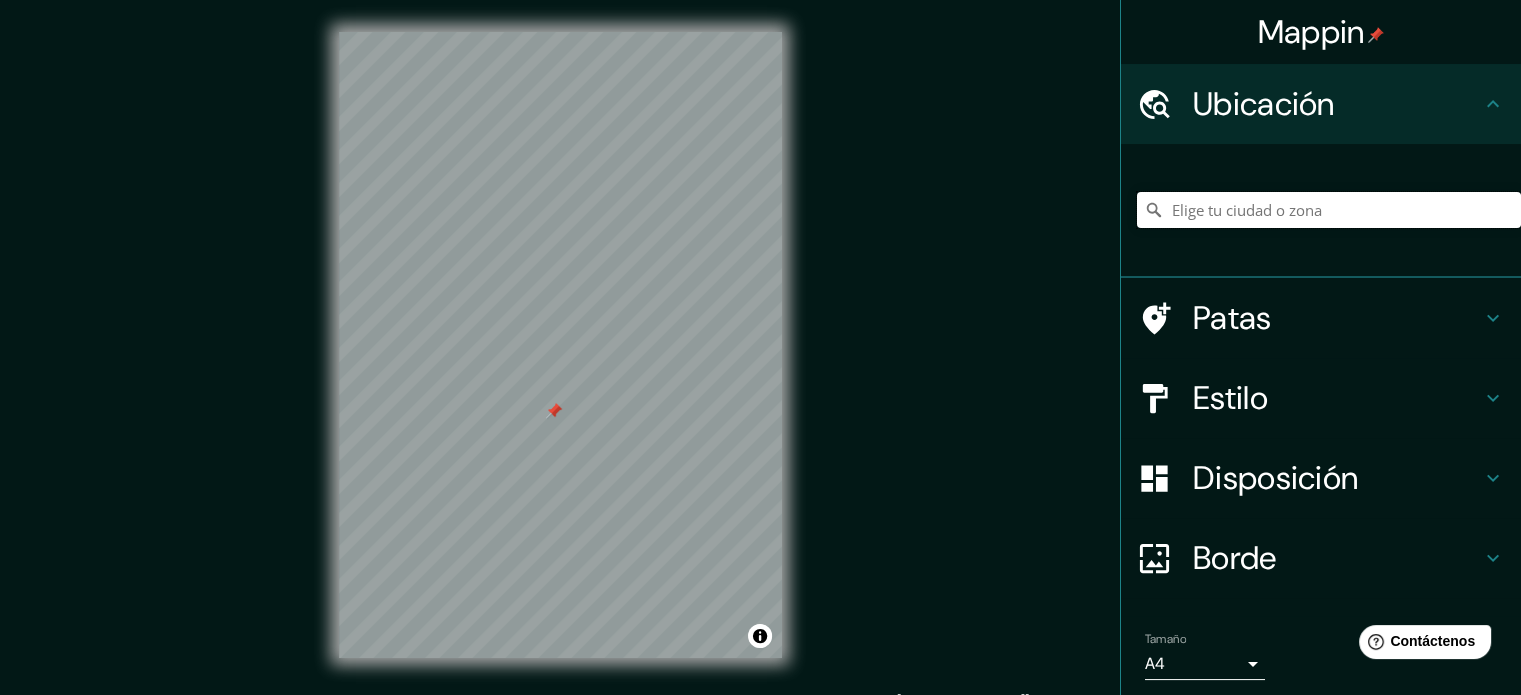 click at bounding box center (1329, 210) 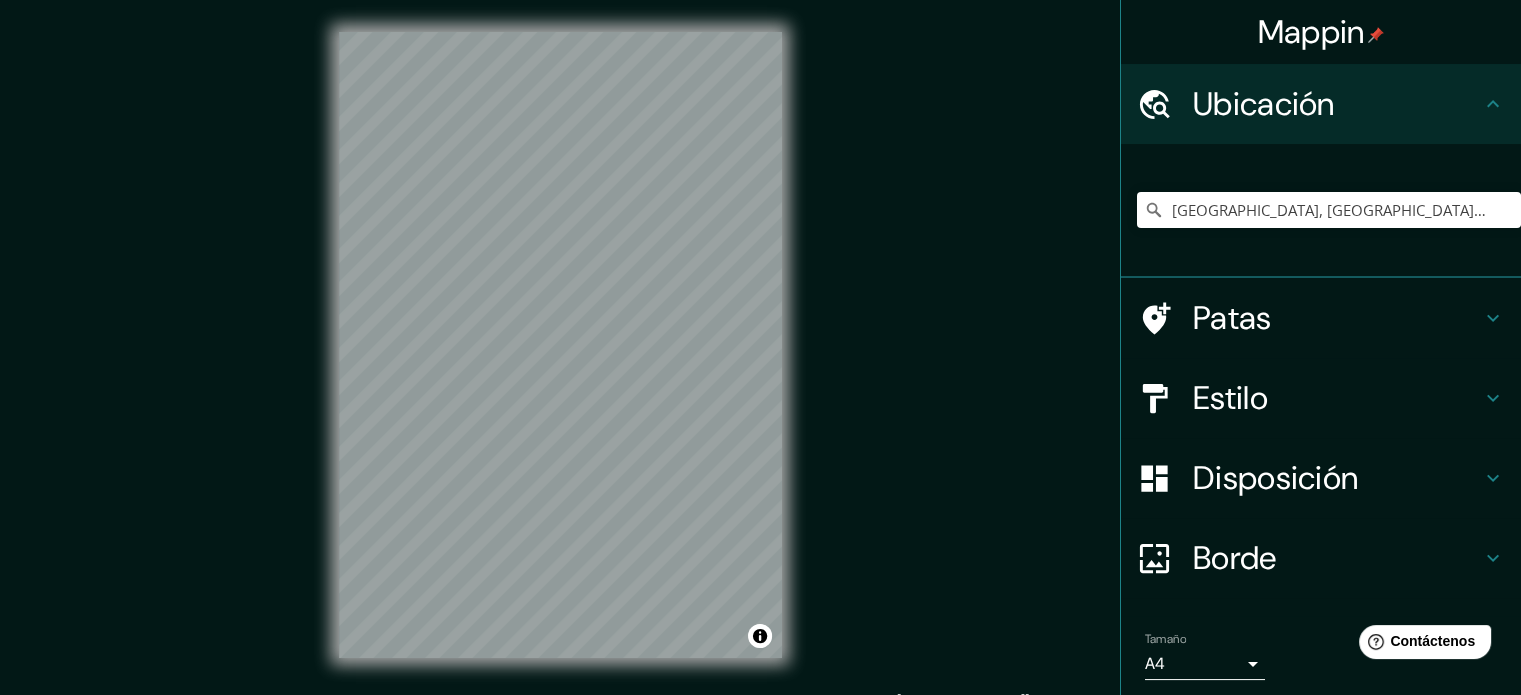 click on "Mappin Ubicación [GEOGRAPHIC_DATA], [GEOGRAPHIC_DATA], [GEOGRAPHIC_DATA], [PERSON_NAME][GEOGRAPHIC_DATA] Patas Estilo Disposición Borde Elige un borde.  Consejo  : puedes opacar las capas del marco para crear efectos geniales. Ninguno Simple Transparente Elegante Tamaño A4 single Crea tu mapa © Mapbox   © OpenStreetMap   Improve this map Si tiene algún problema, sugerencia o inquietud, envíe un correo electrónico a  [EMAIL_ADDRESS][DOMAIN_NAME]  .   . ." at bounding box center (760, 361) 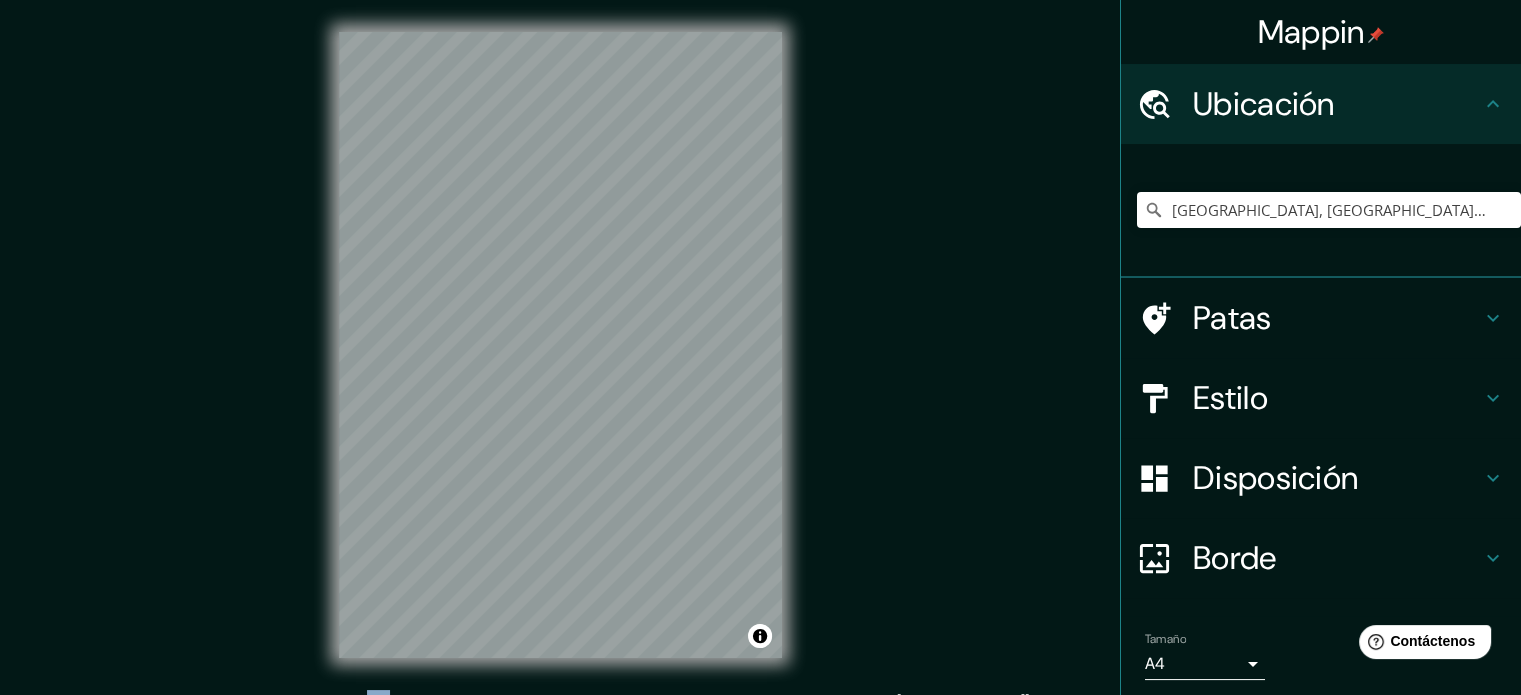 scroll, scrollTop: 26, scrollLeft: 0, axis: vertical 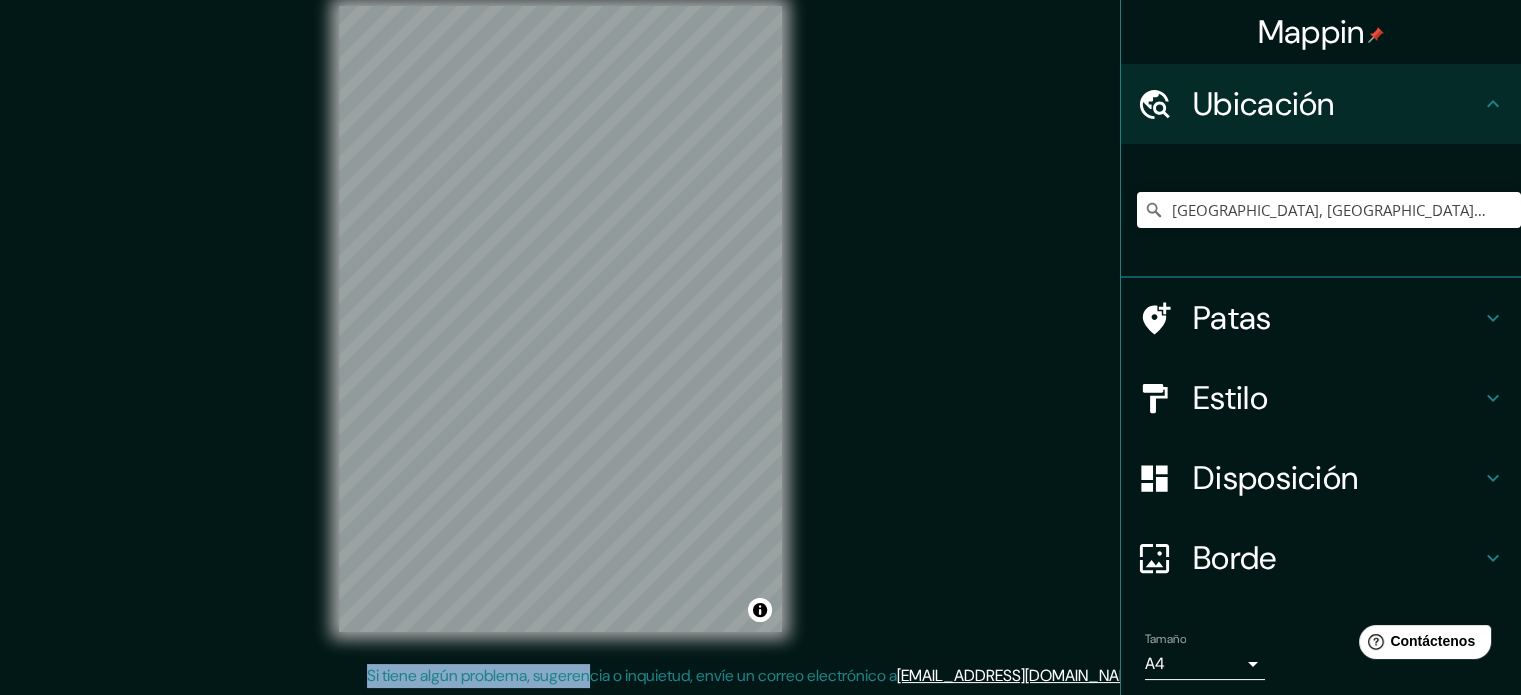 drag, startPoint x: 437, startPoint y: 742, endPoint x: 610, endPoint y: 641, distance: 200.32474 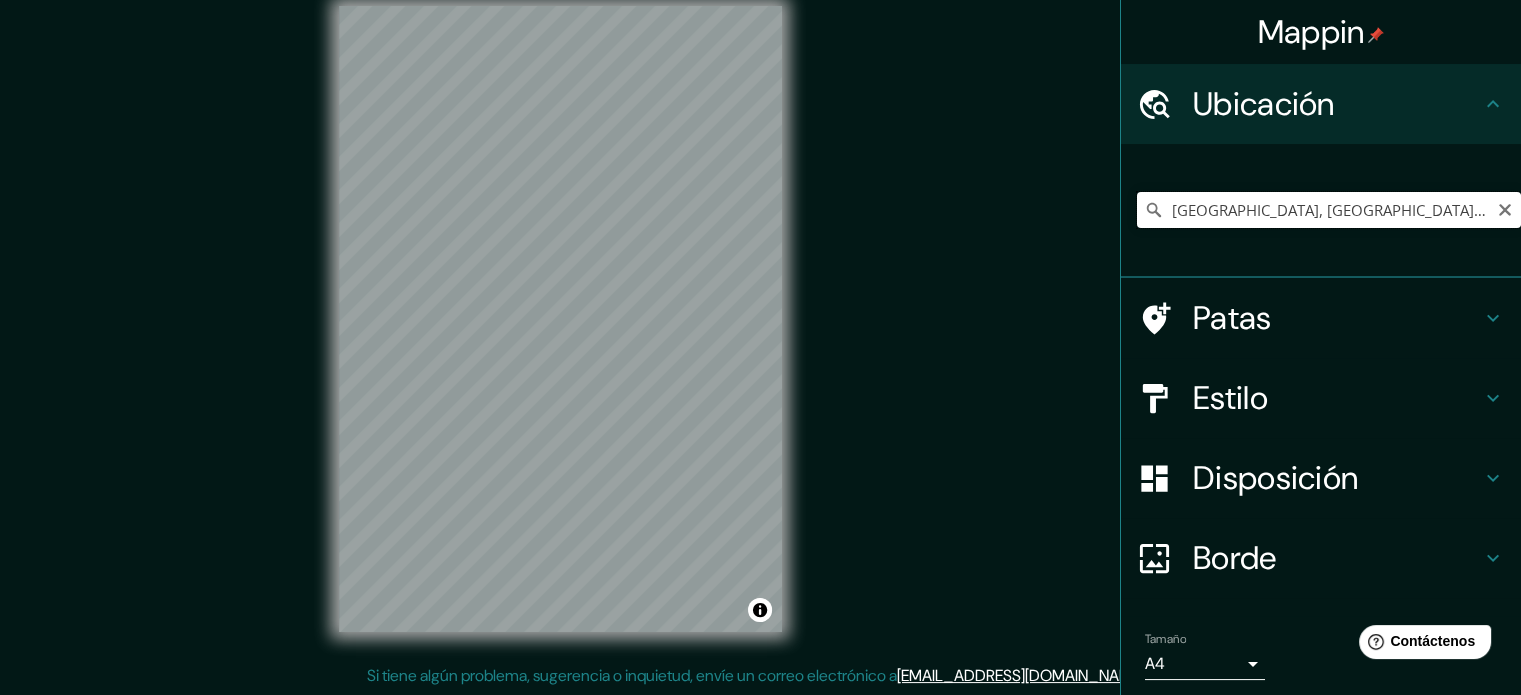 click on "[GEOGRAPHIC_DATA], [GEOGRAPHIC_DATA], [GEOGRAPHIC_DATA], [PERSON_NAME][GEOGRAPHIC_DATA]" at bounding box center [1329, 210] 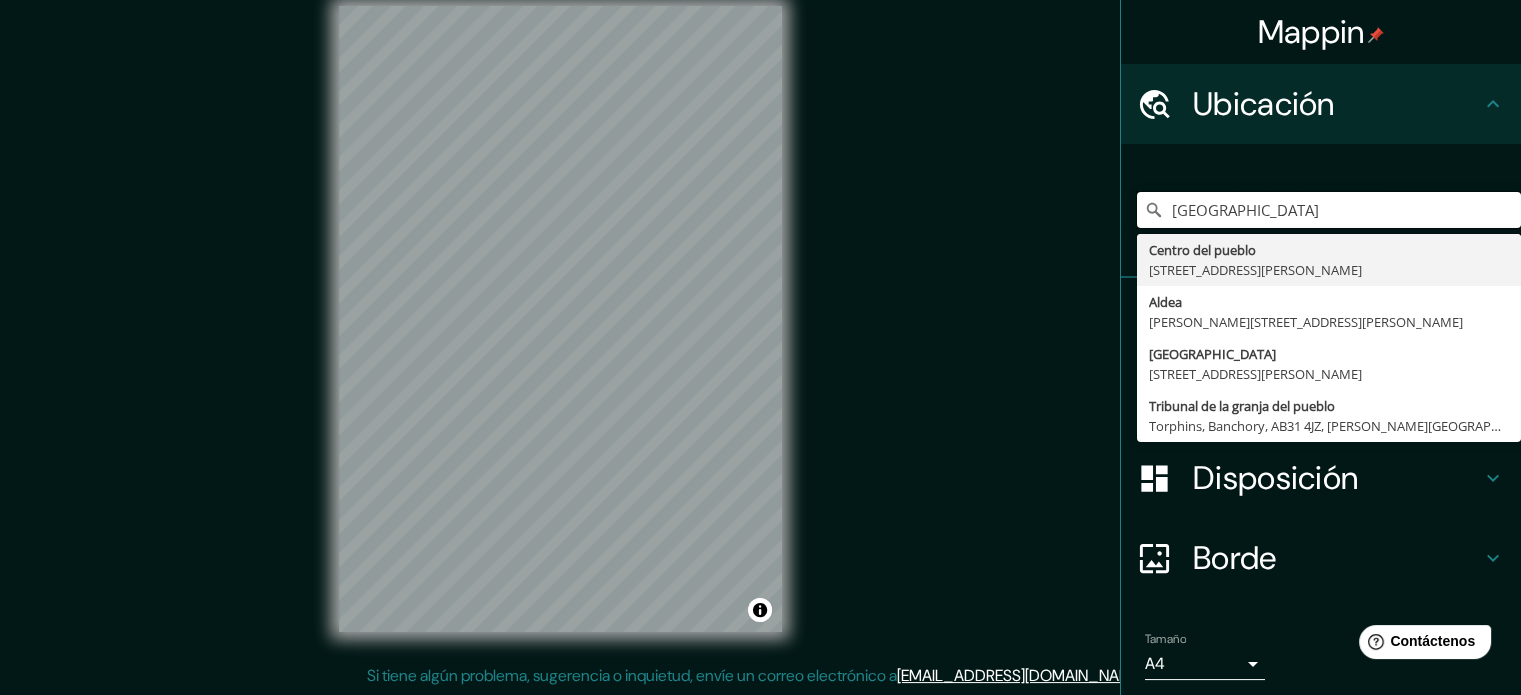 drag, startPoint x: 1325, startPoint y: 210, endPoint x: 1062, endPoint y: 213, distance: 263.01712 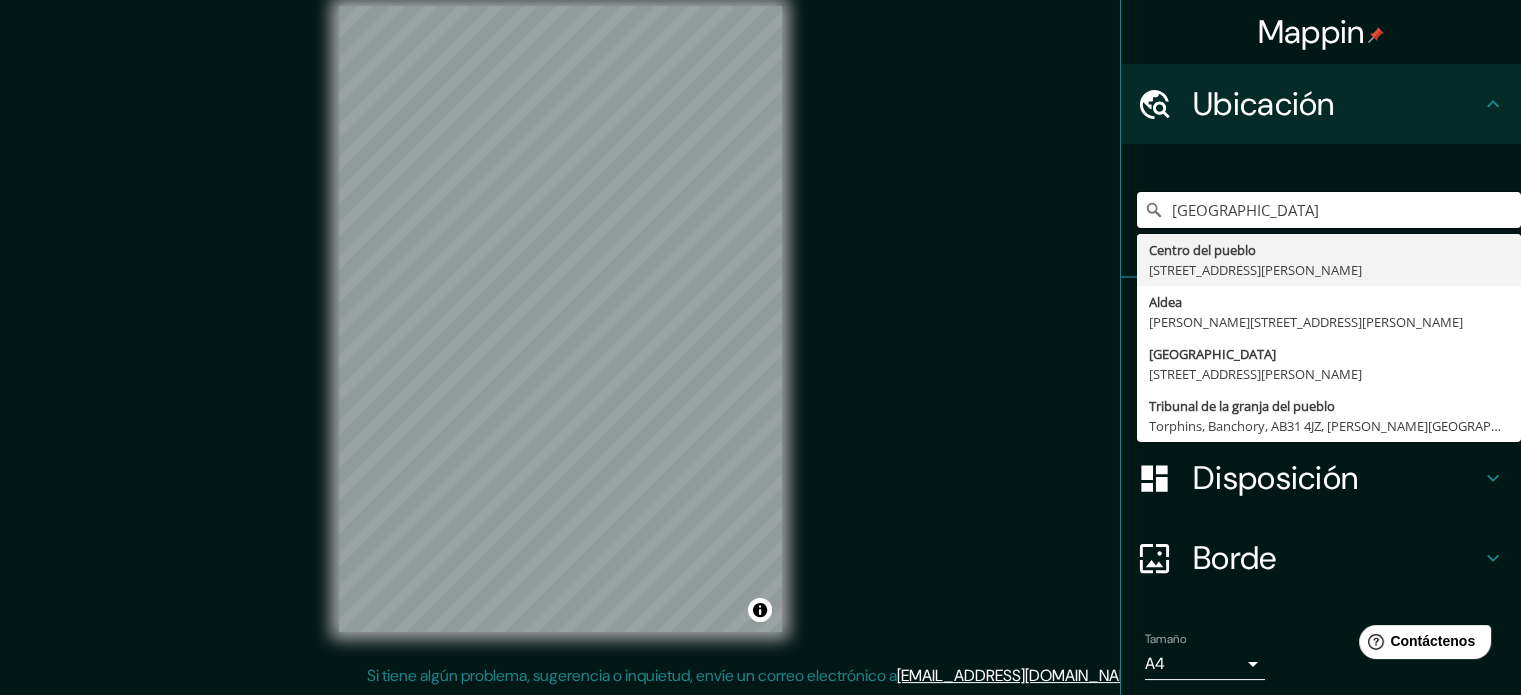click on "Mappin Ubicación [GEOGRAPHIC_DATA] Centro del pueblo [GEOGRAPHIC_DATA], [GEOGRAPHIC_DATA], [PERSON_NAME][GEOGRAPHIC_DATA] [PERSON_NAME][GEOGRAPHIC_DATA], [PERSON_NAME] [STREET_ADDRESS], [PERSON_NAME] Unido Tribunal de la granja del [GEOGRAPHIC_DATA], [GEOGRAPHIC_DATA], AB31 4JZ, [PERSON_NAME][GEOGRAPHIC_DATA] Patas Estilo Disposición Borde Elige un borde.  Consejo  : puedes opacar las capas del marco para crear efectos geniales. Ninguno Simple Transparente Elegante Tamaño A4 single Crea tu mapa © Mapbox   © OpenStreetMap   Improve this map Si tiene algún problema, sugerencia o inquietud, envíe un correo electrónico a  [EMAIL_ADDRESS][DOMAIN_NAME]  .   . ." at bounding box center (760, 335) 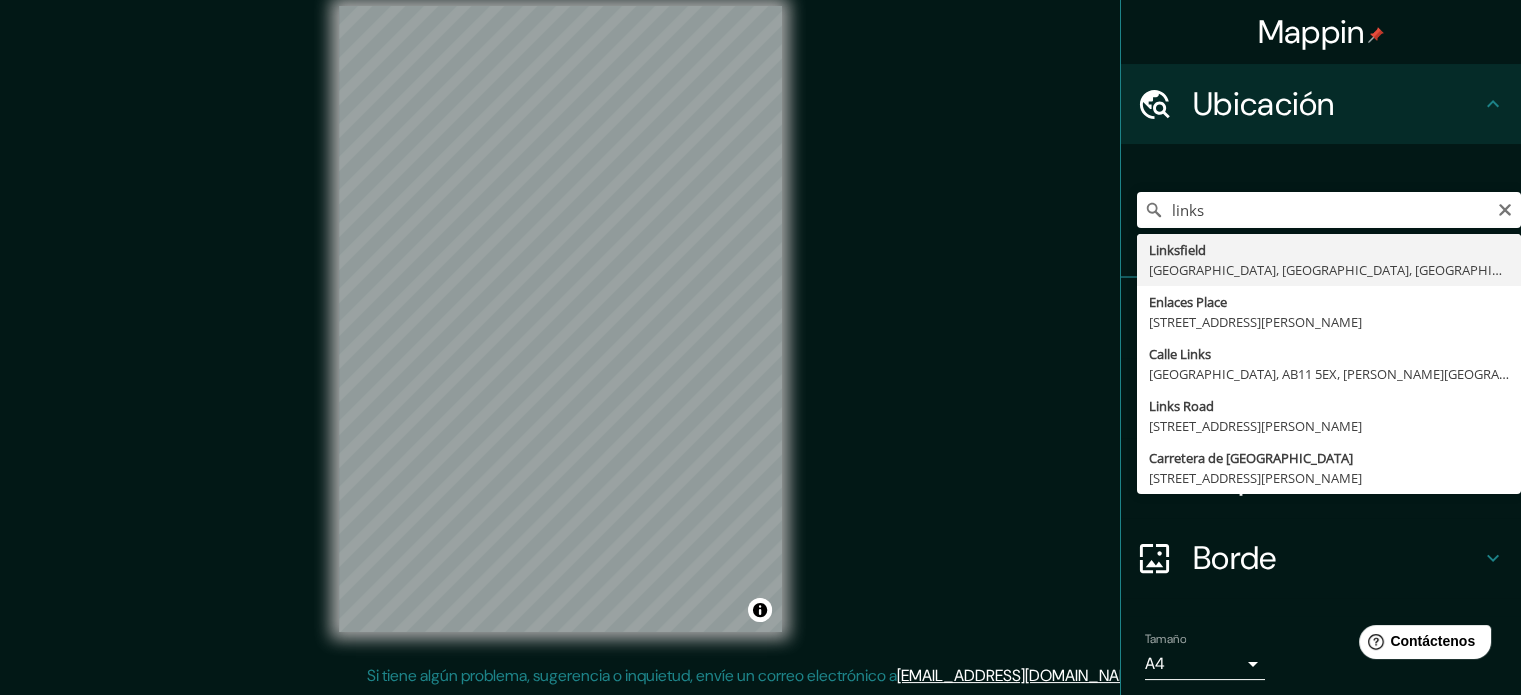 type on "[GEOGRAPHIC_DATA], [GEOGRAPHIC_DATA], [GEOGRAPHIC_DATA], [GEOGRAPHIC_DATA], [PERSON_NAME][GEOGRAPHIC_DATA]" 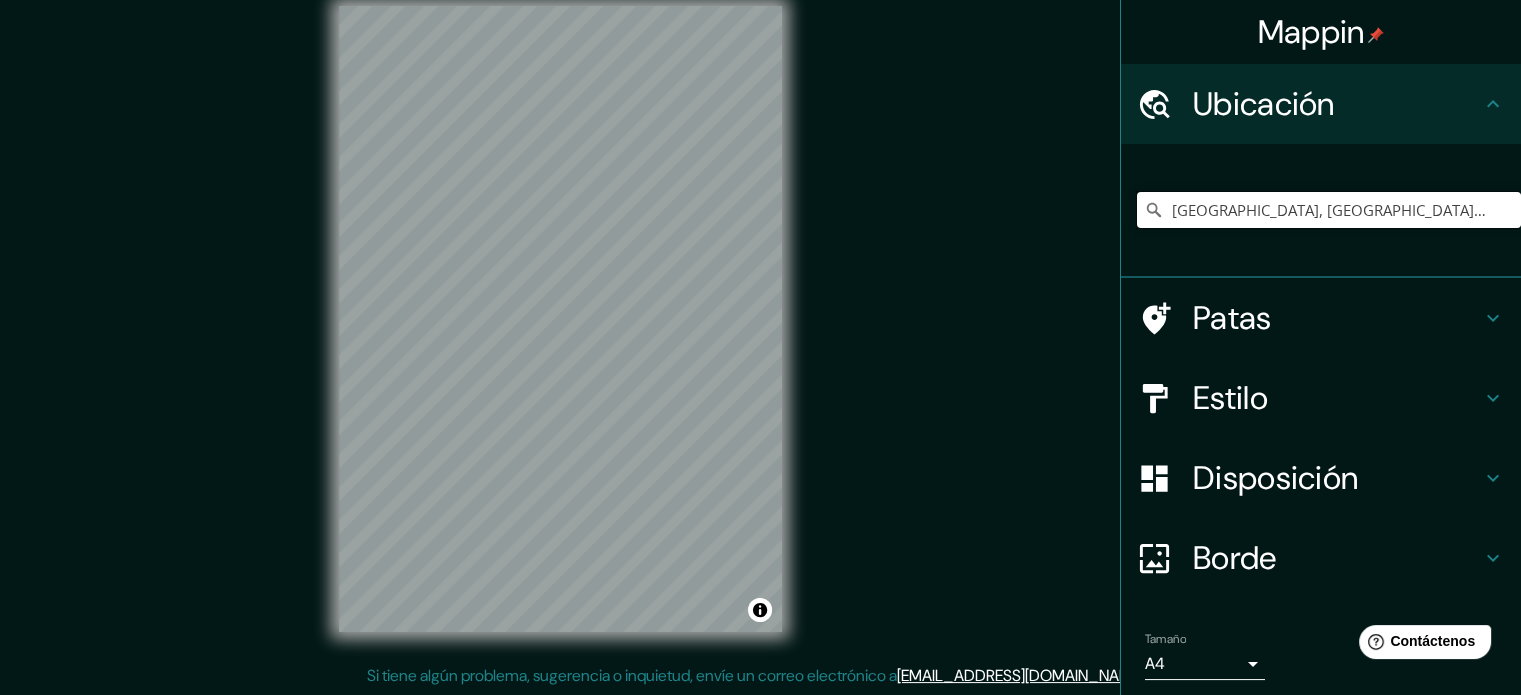 scroll, scrollTop: 0, scrollLeft: 0, axis: both 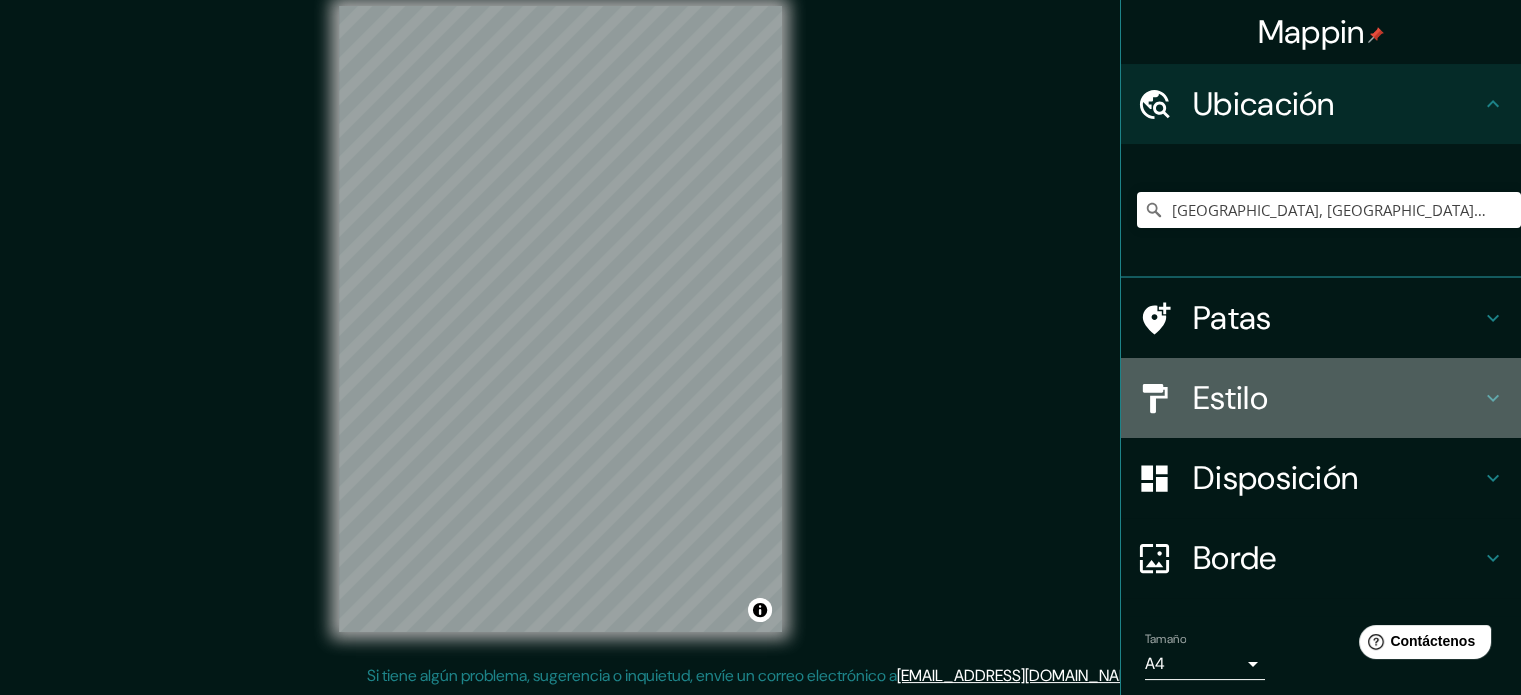 click on "Estilo" at bounding box center [1230, 398] 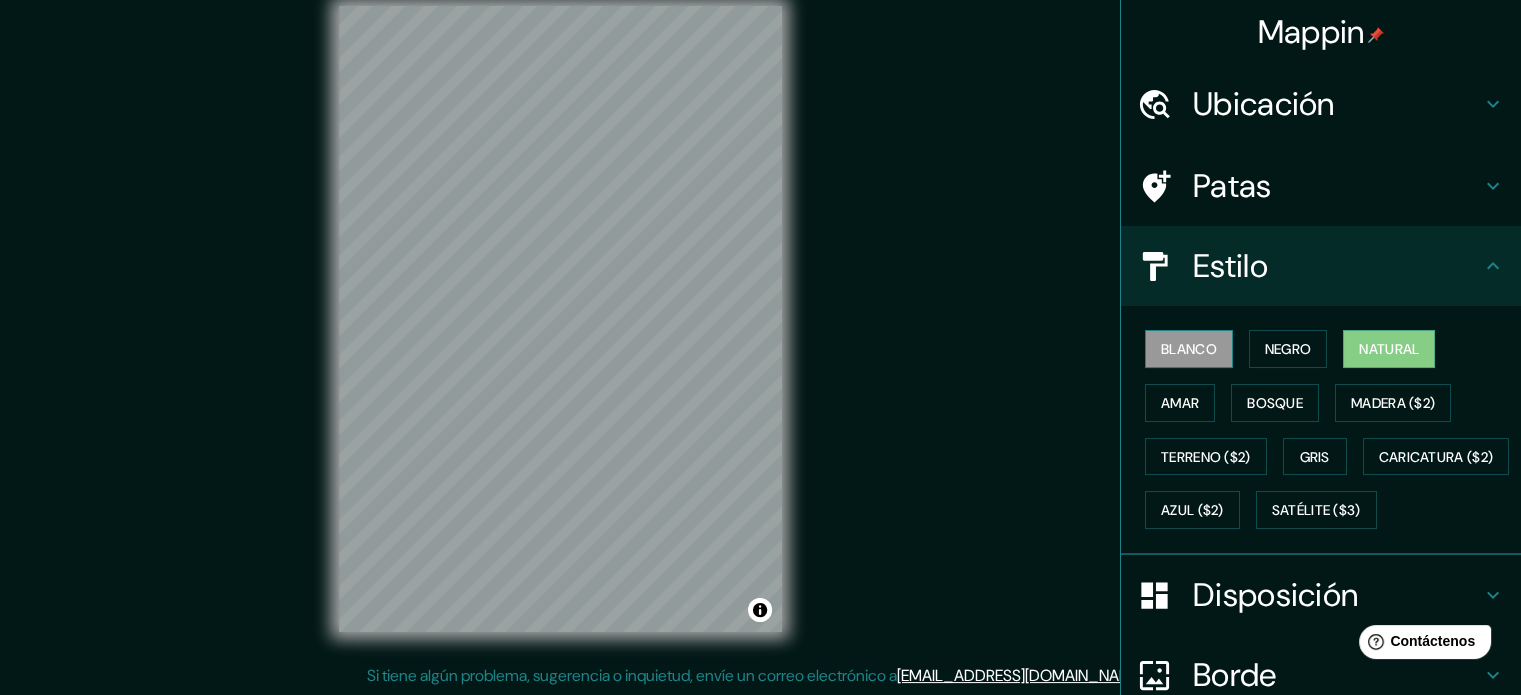 click on "Blanco" at bounding box center (1189, 349) 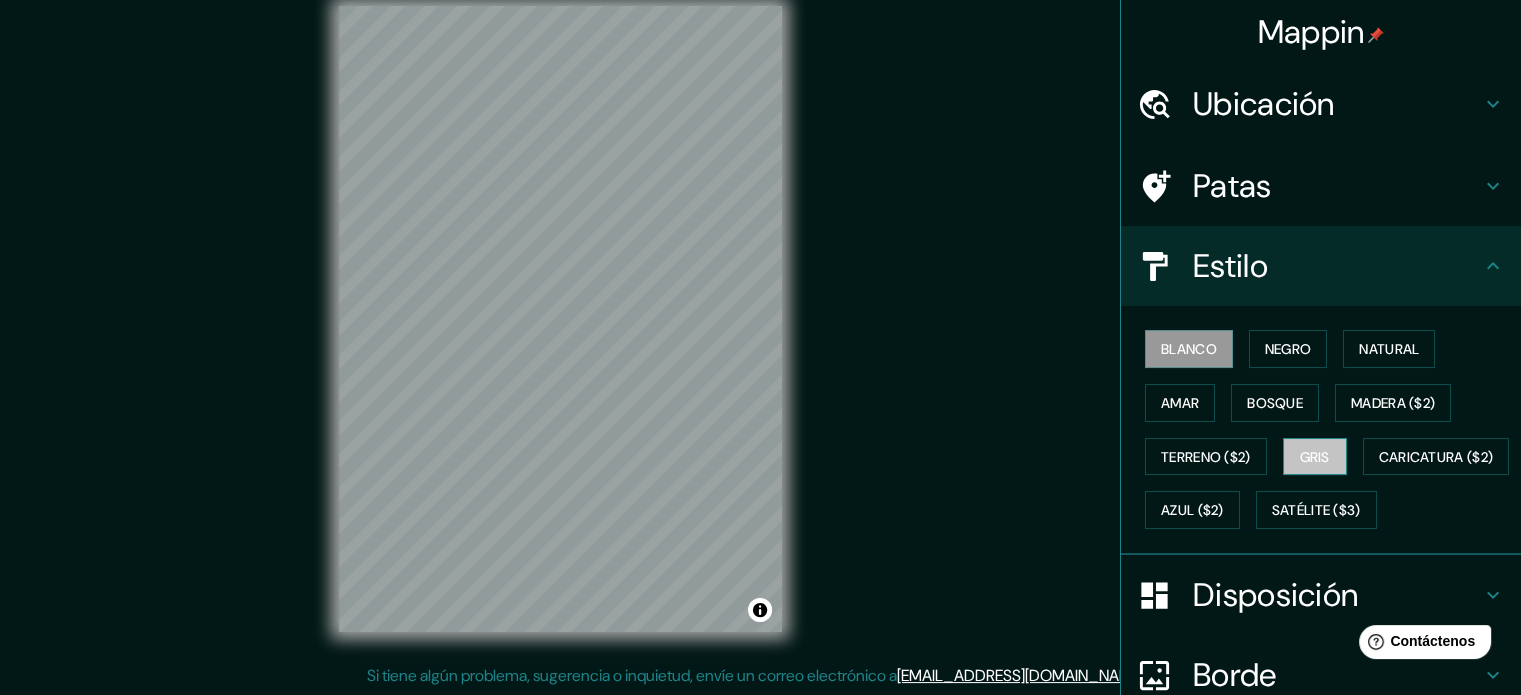 click on "Gris" at bounding box center (1315, 457) 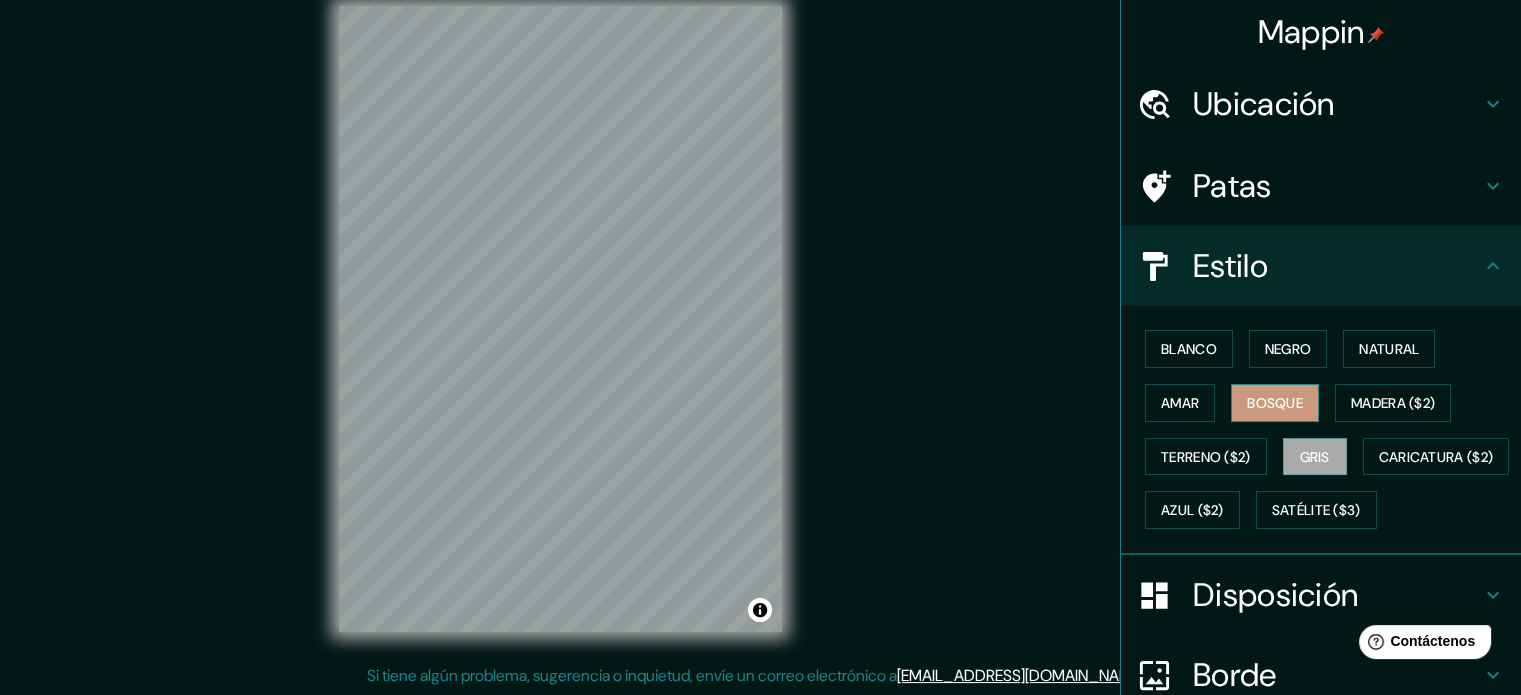 click on "Bosque" at bounding box center [1275, 403] 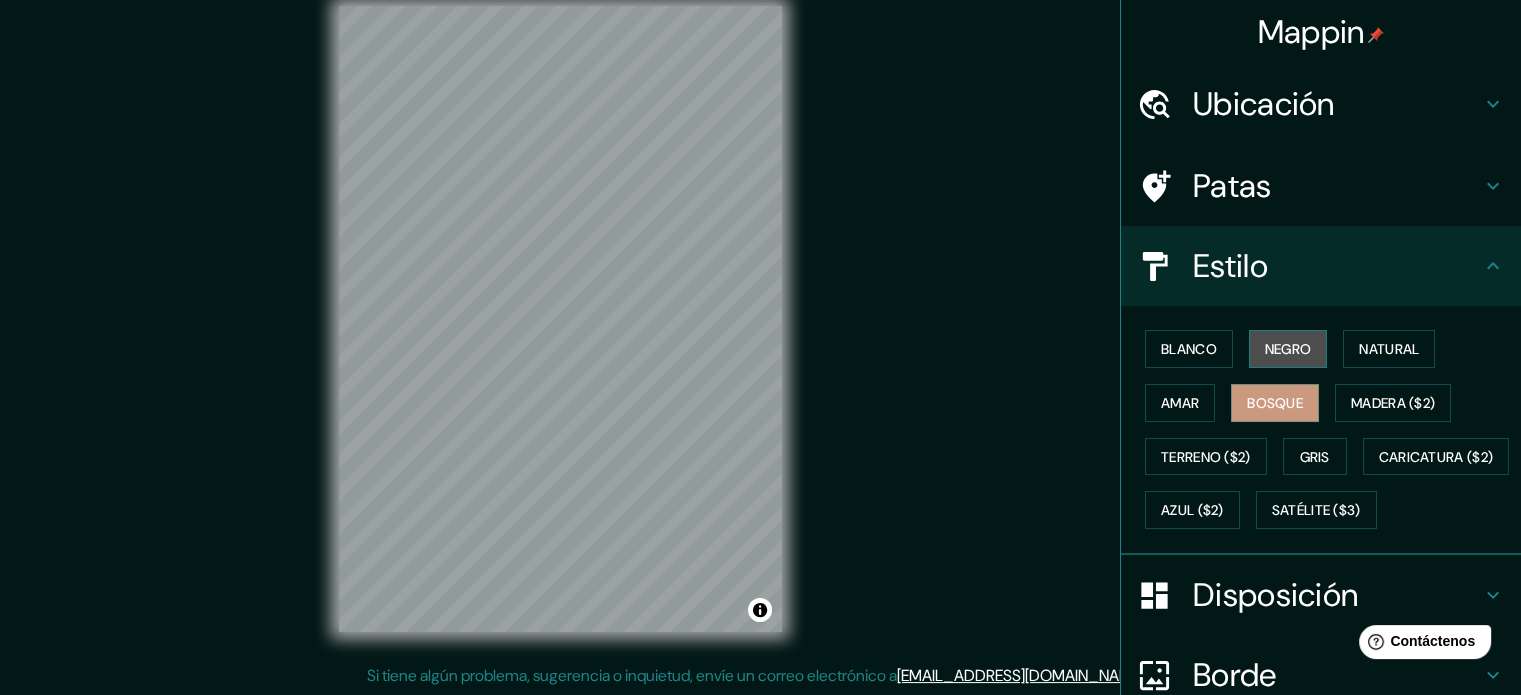 click on "Negro" at bounding box center (1288, 349) 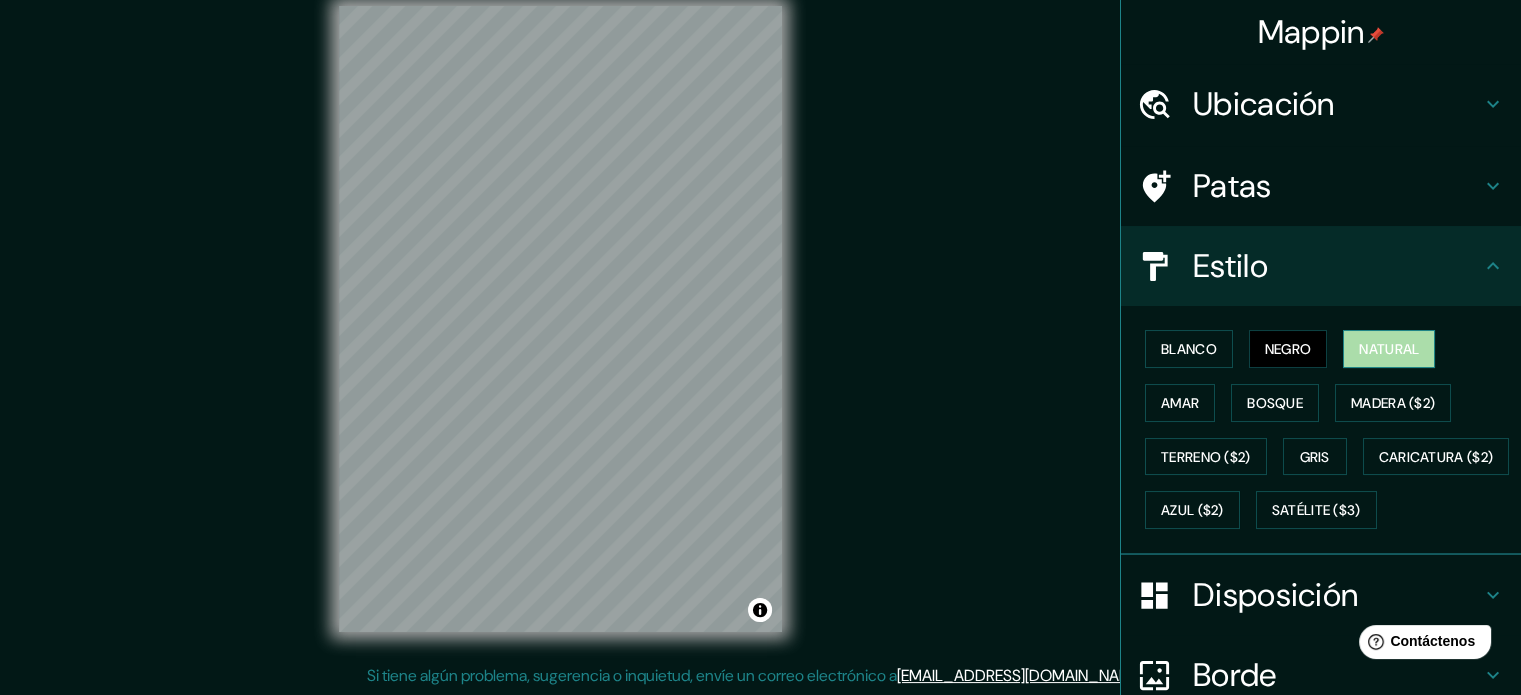 click on "Natural" at bounding box center (1389, 349) 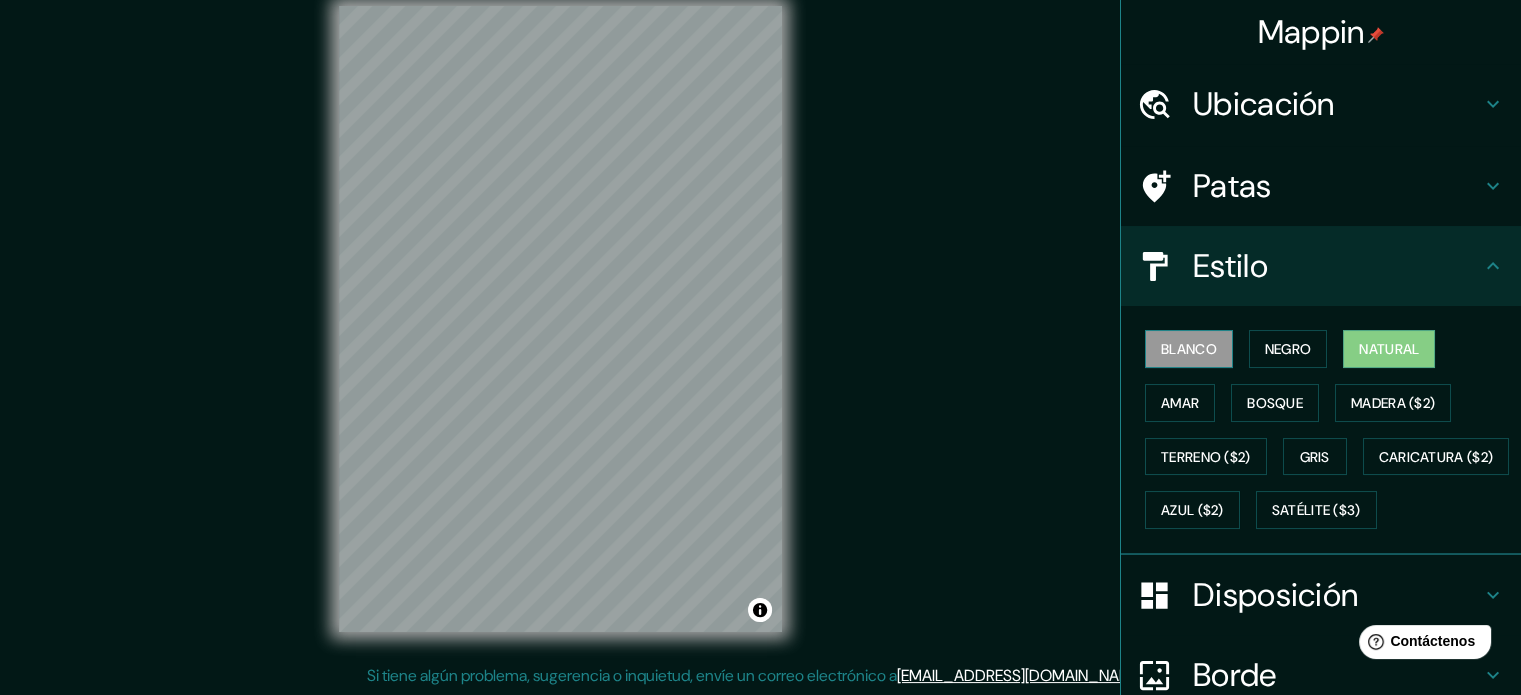 click on "Blanco" at bounding box center [1189, 349] 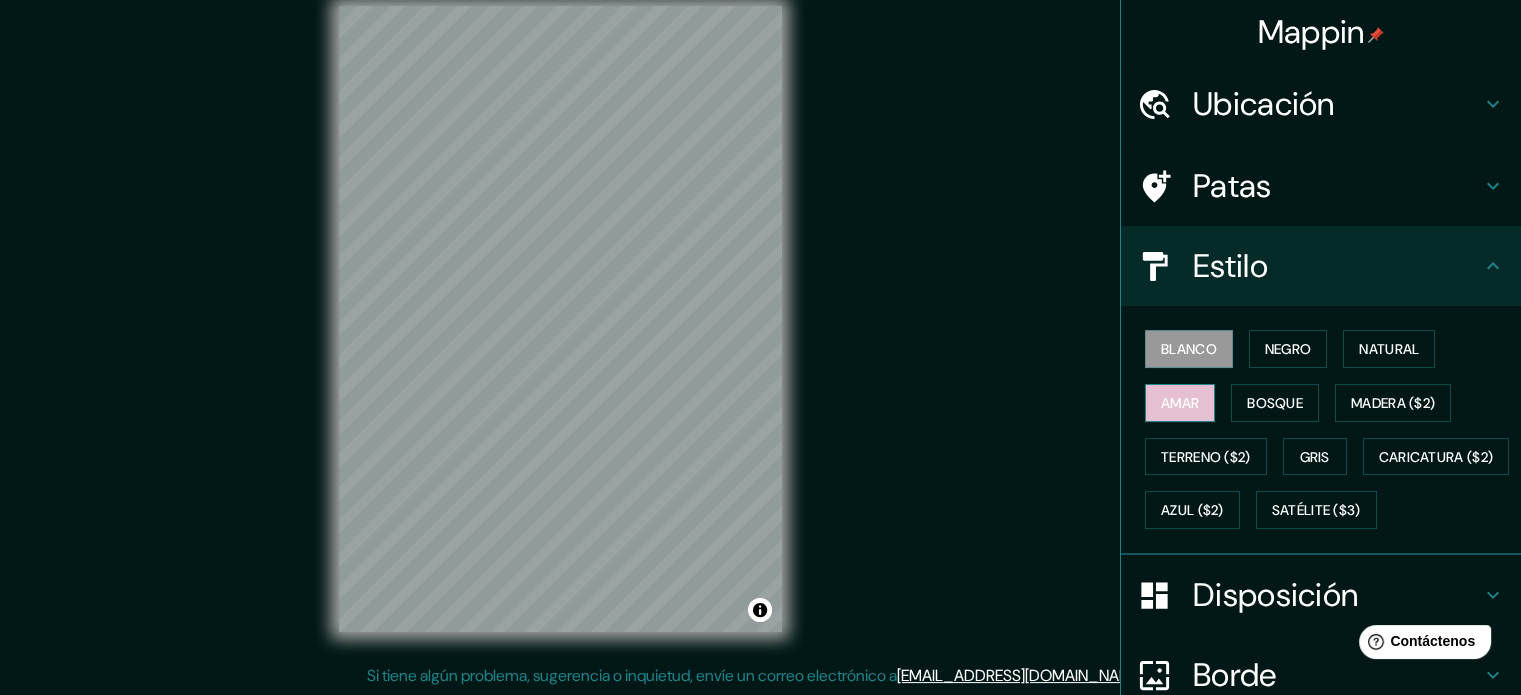 click on "Amar" at bounding box center [1180, 403] 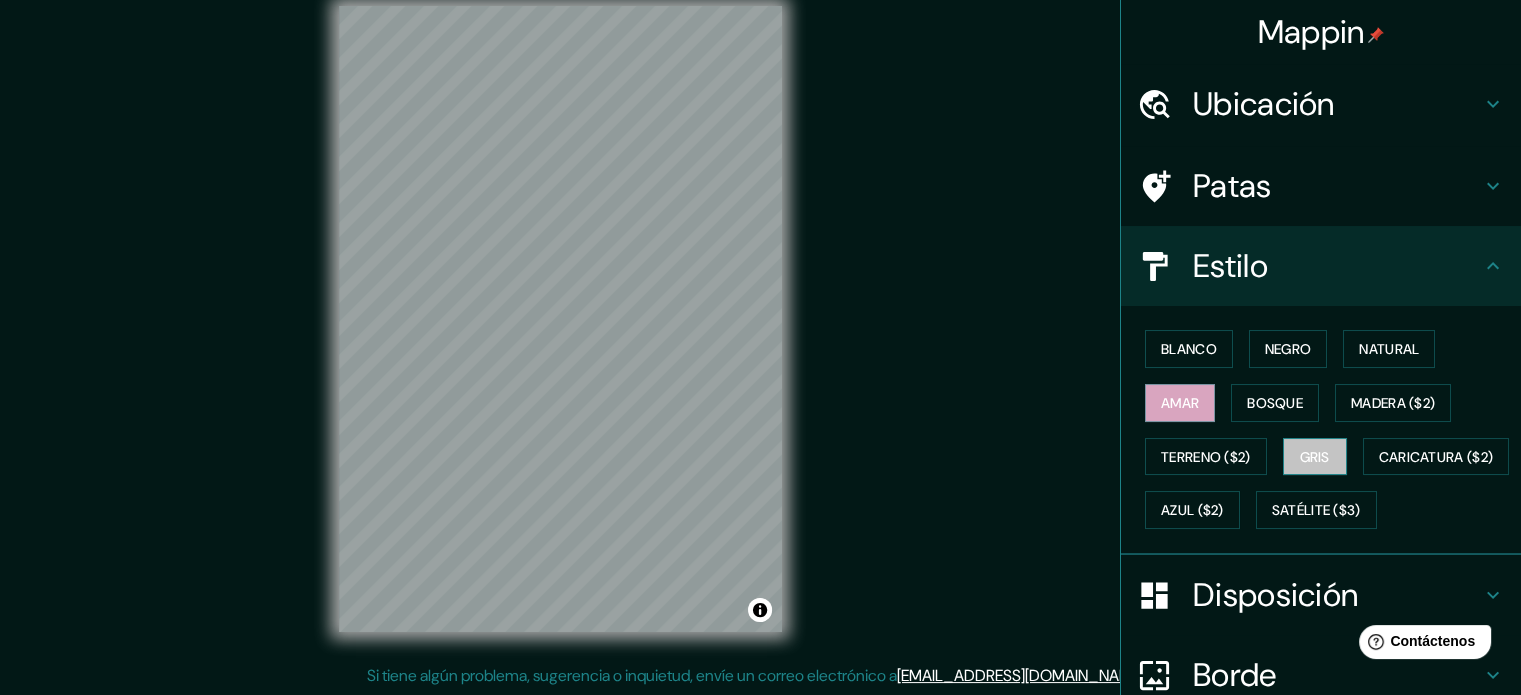 click on "Gris" at bounding box center [1315, 457] 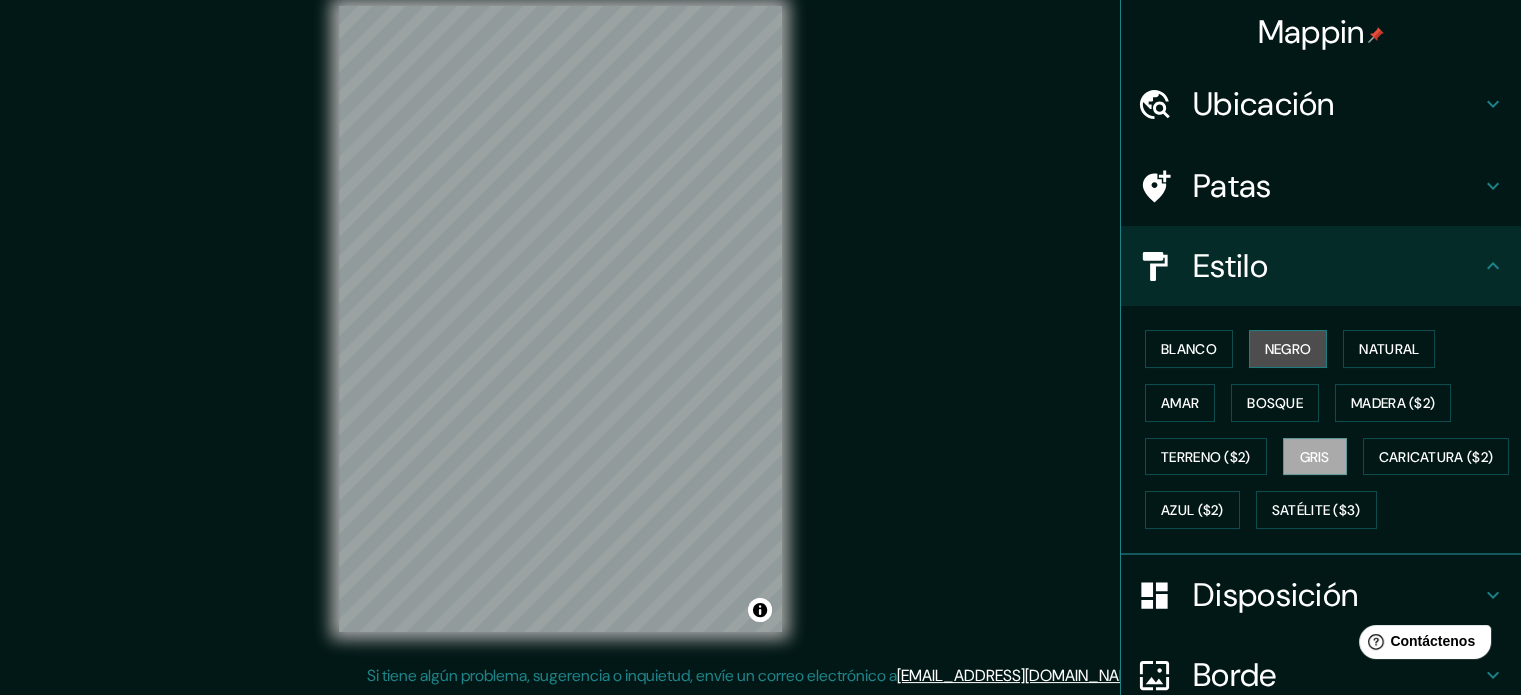 click on "Negro" at bounding box center [1288, 349] 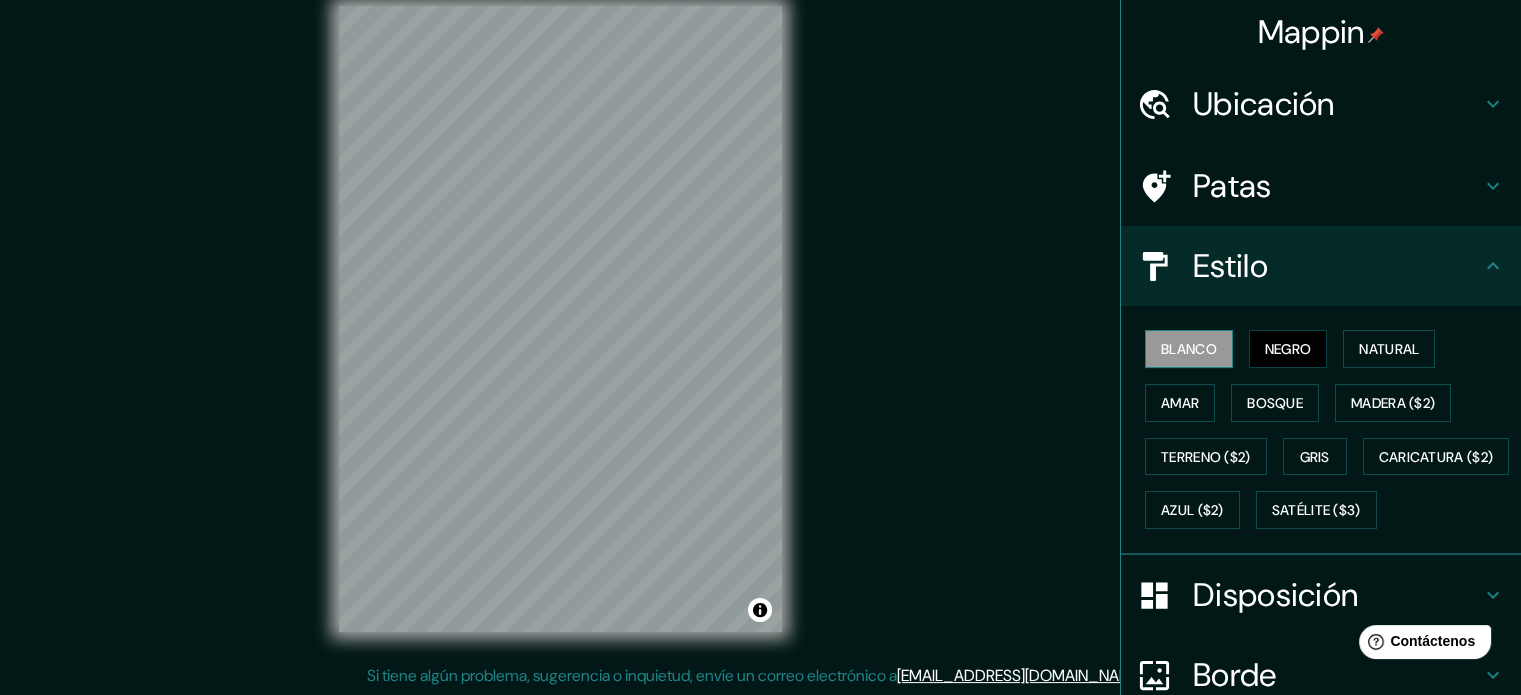 click on "Blanco" at bounding box center (1189, 349) 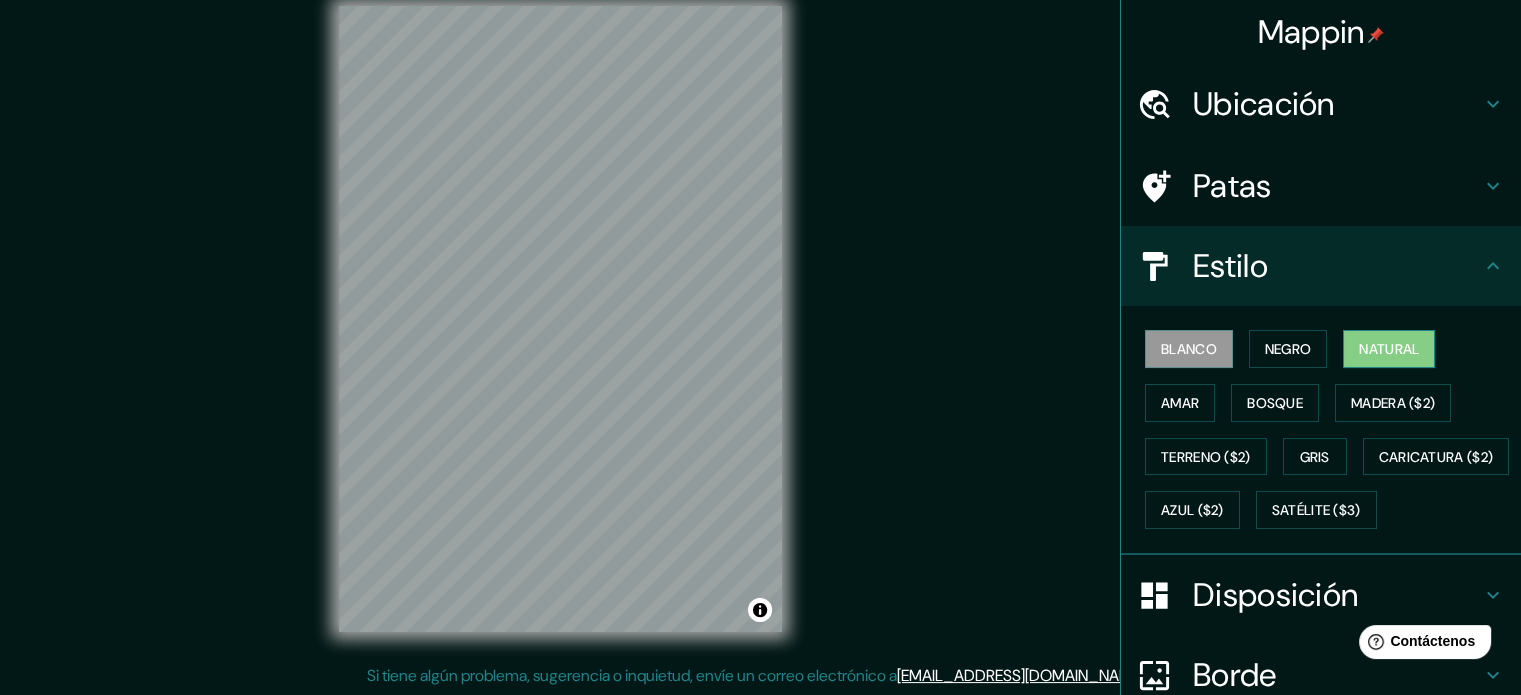 click on "Natural" at bounding box center (1389, 349) 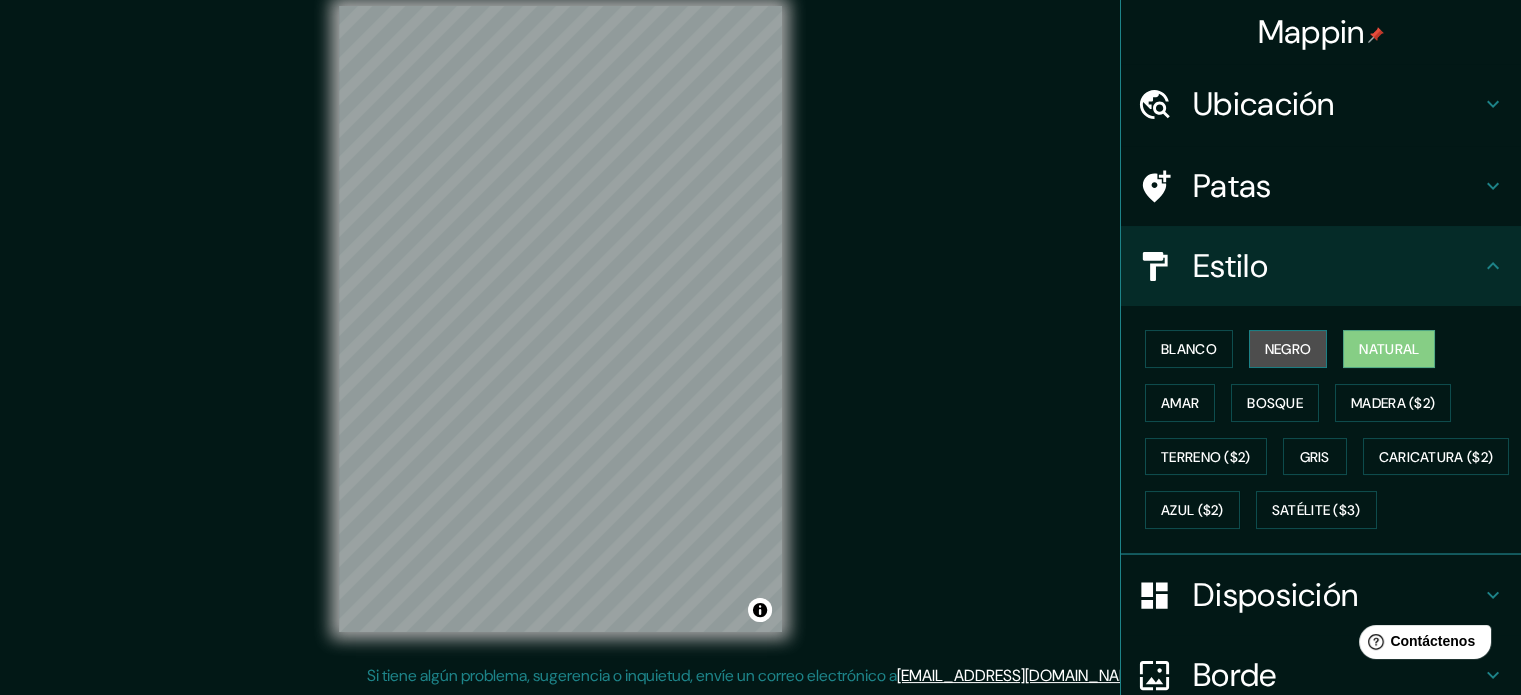 click on "Negro" at bounding box center [1288, 349] 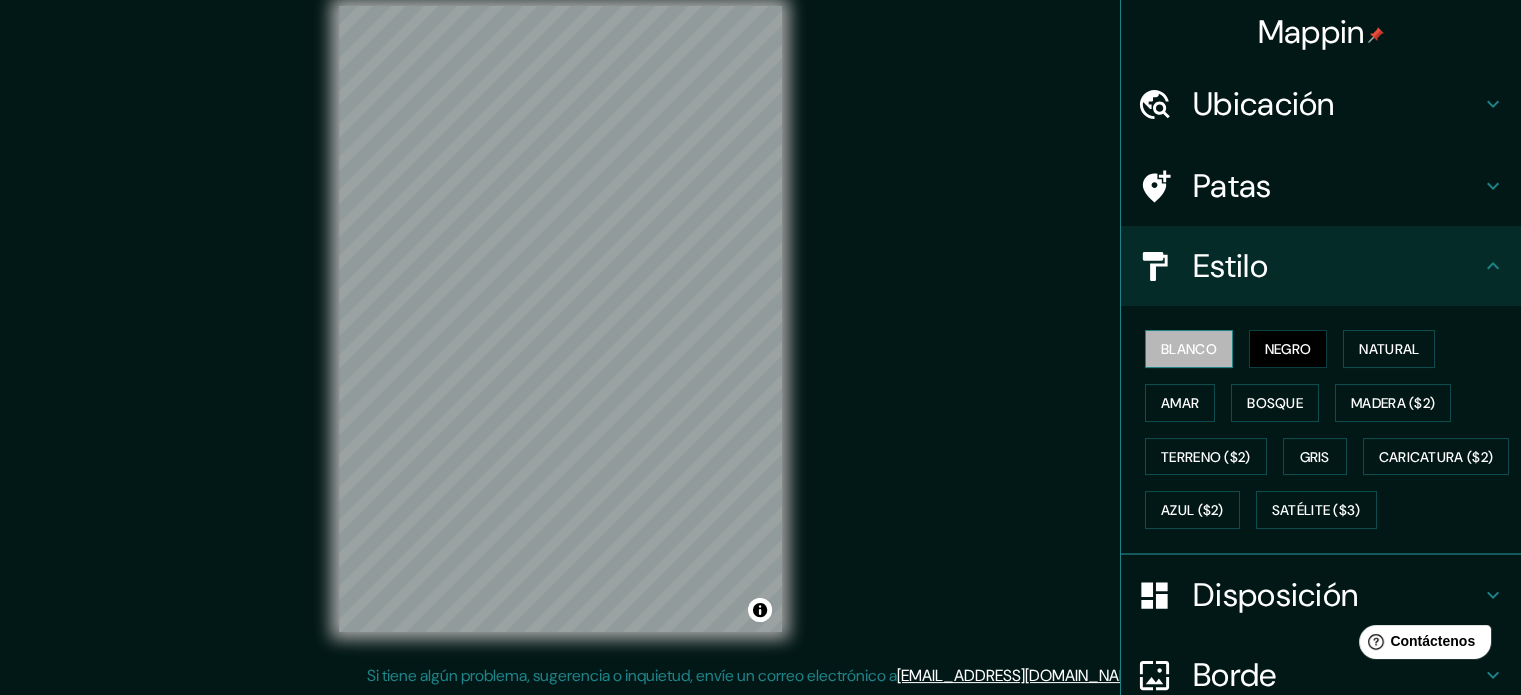 click on "Blanco" at bounding box center (1189, 349) 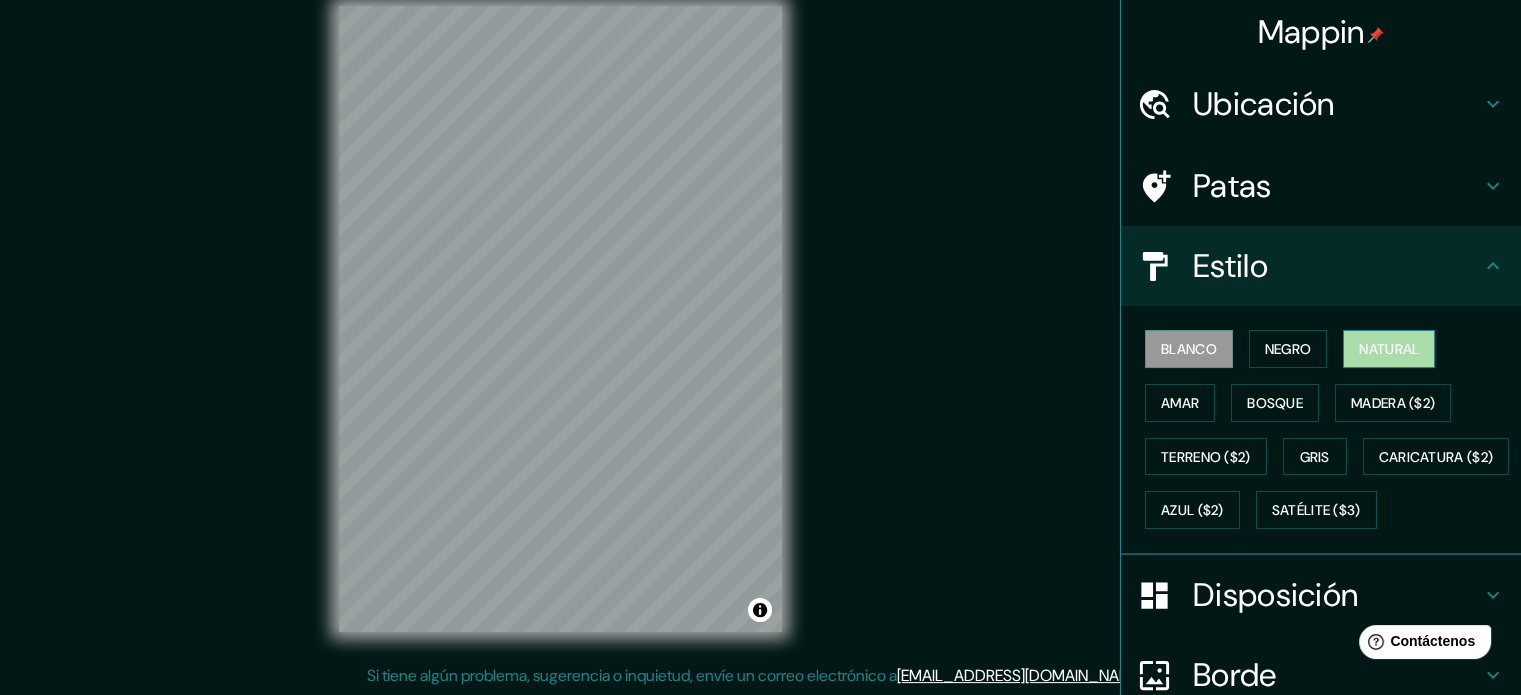 click on "Natural" at bounding box center (1389, 349) 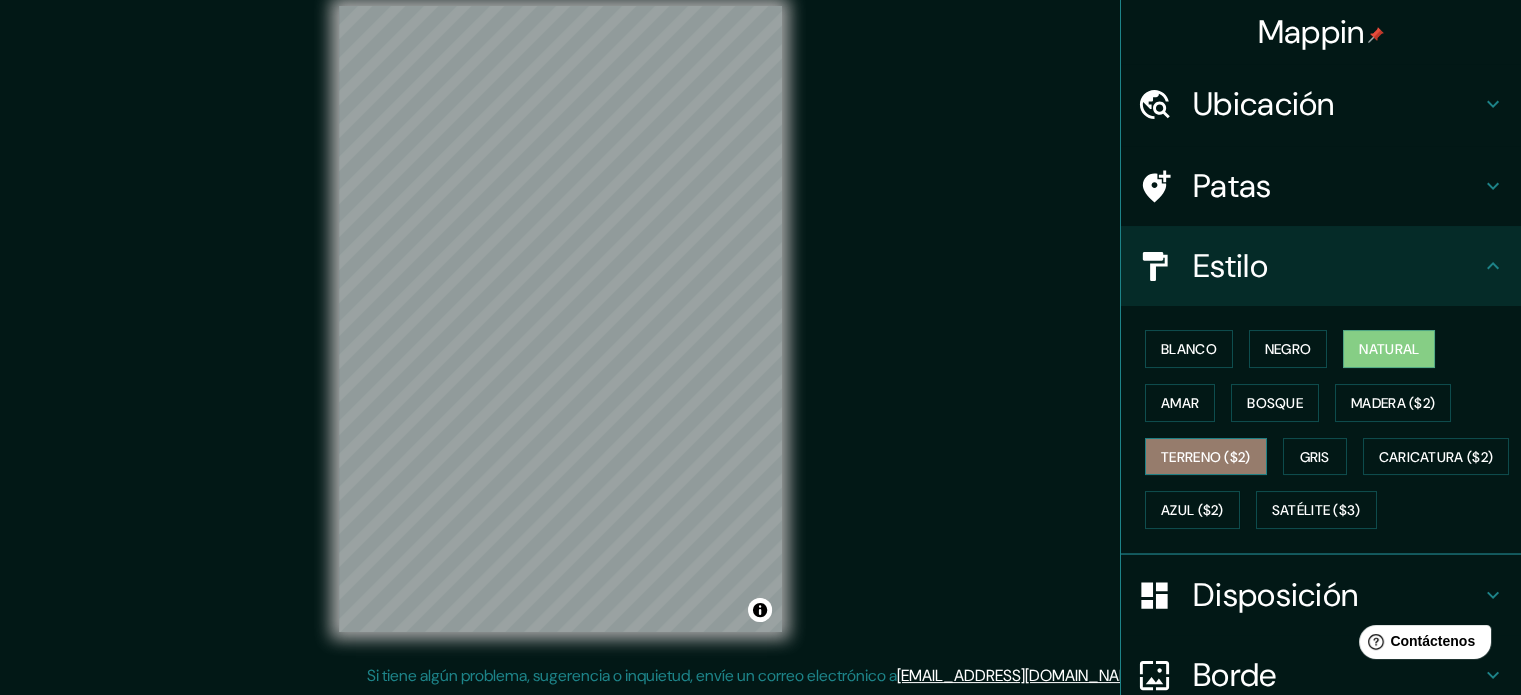 click on "Terreno ($2)" at bounding box center [1206, 457] 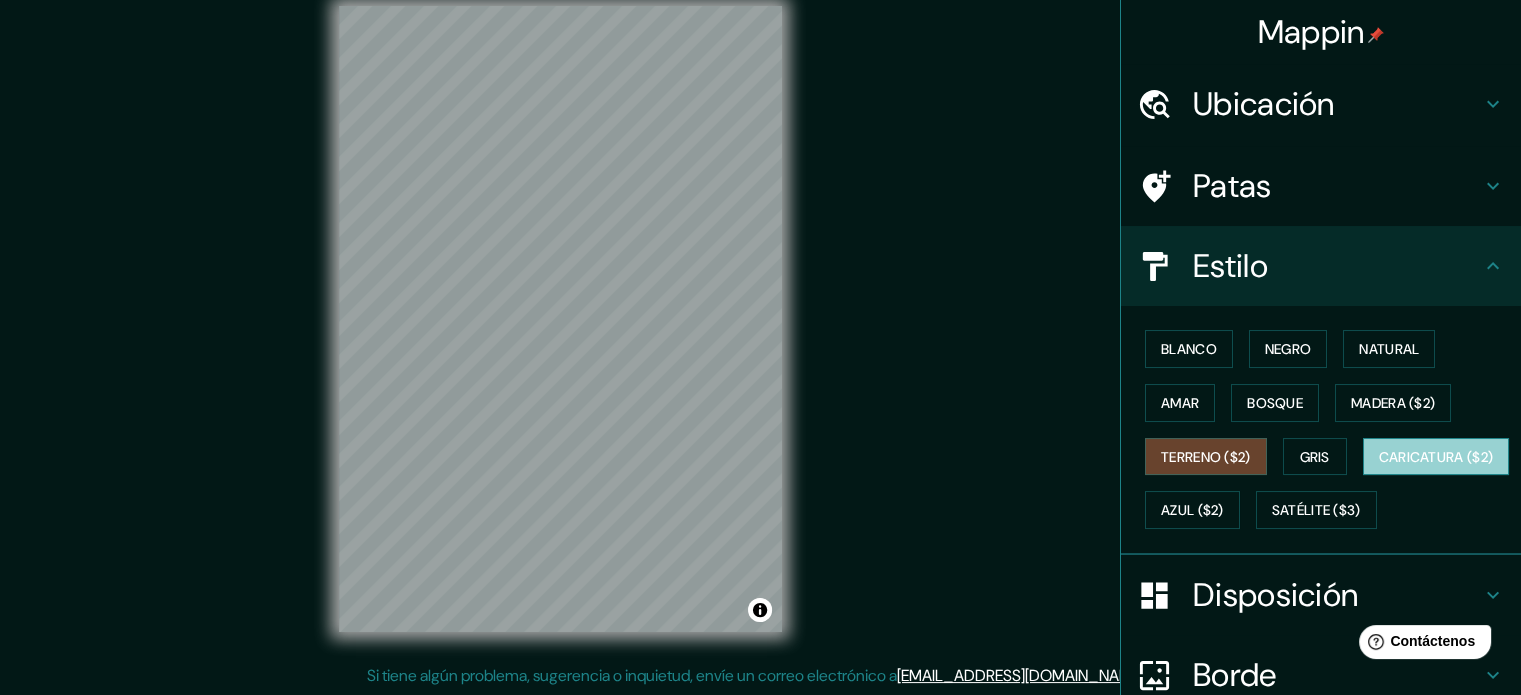 click on "Caricatura ($2)" at bounding box center [1436, 457] 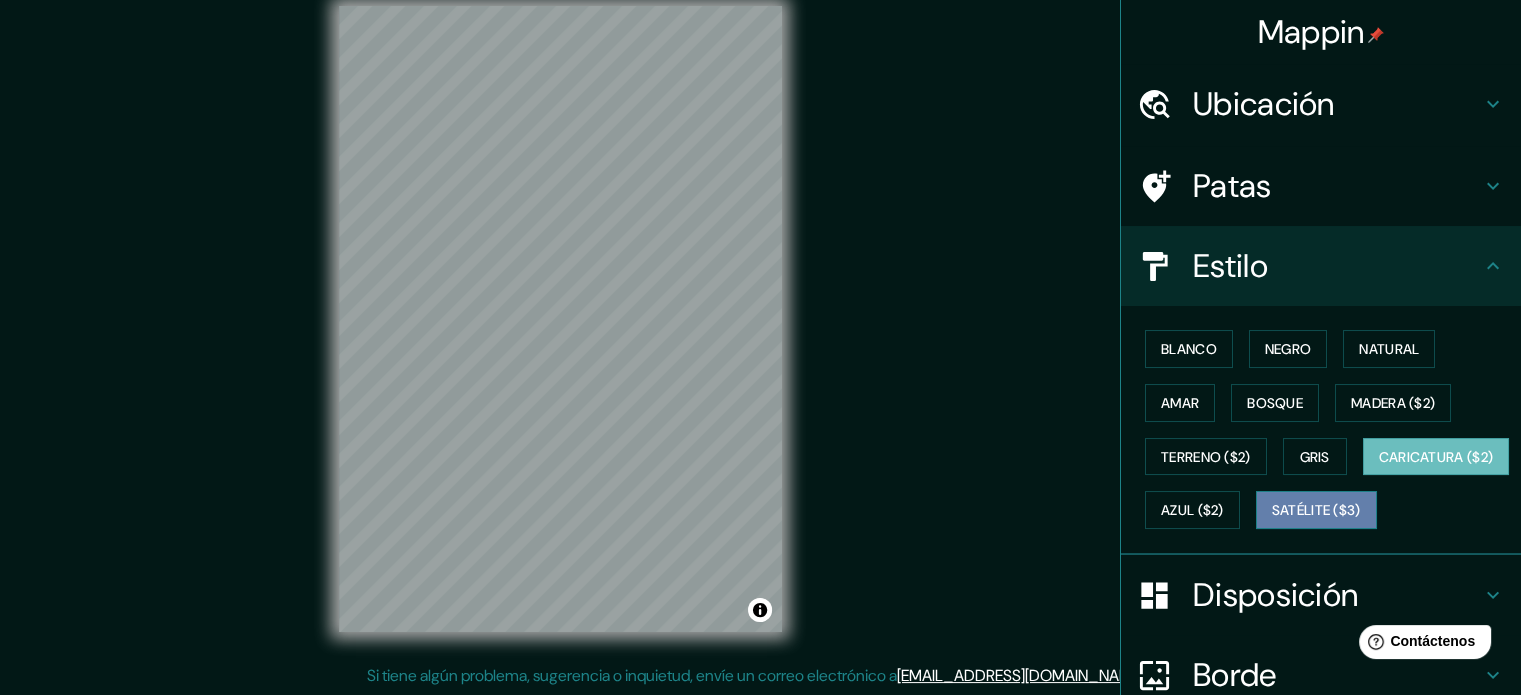 click on "Satélite ($3)" at bounding box center [1316, 511] 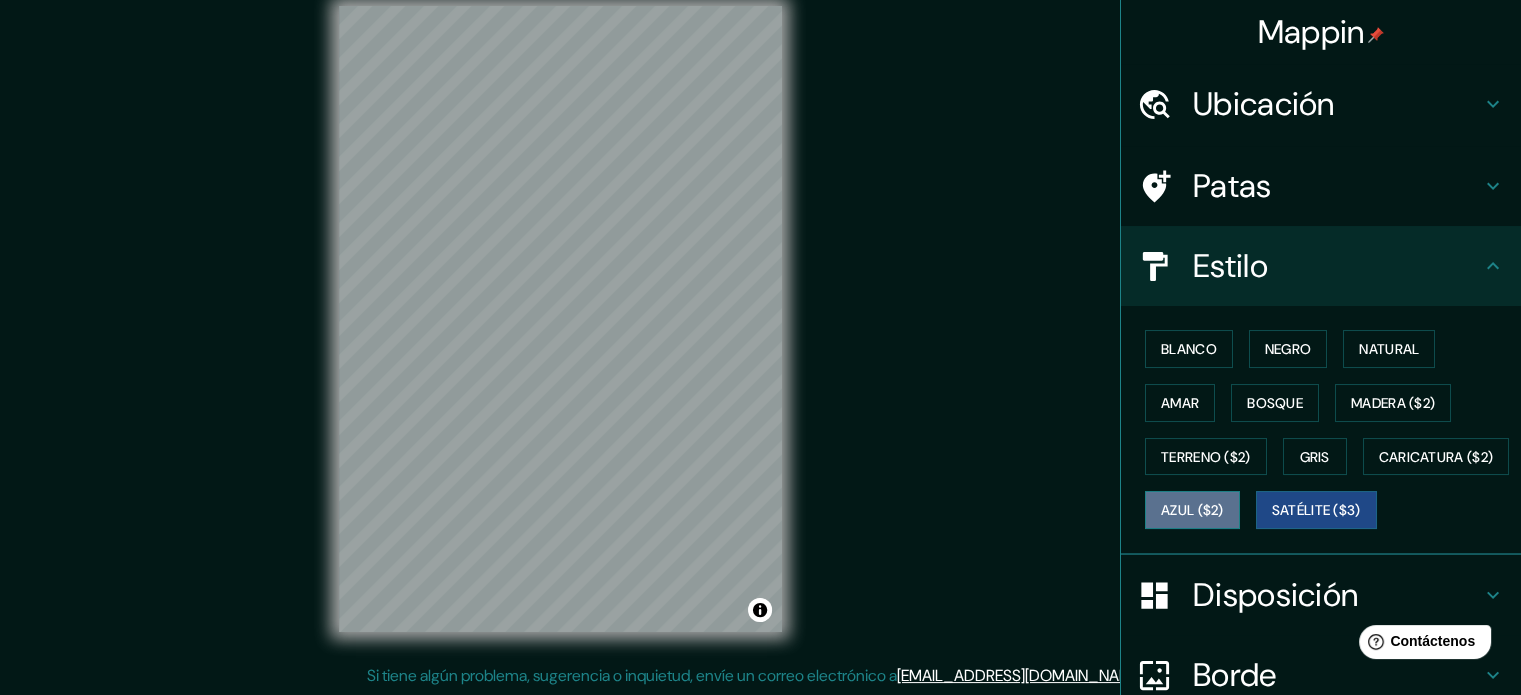 click on "Azul ($2)" at bounding box center (1192, 511) 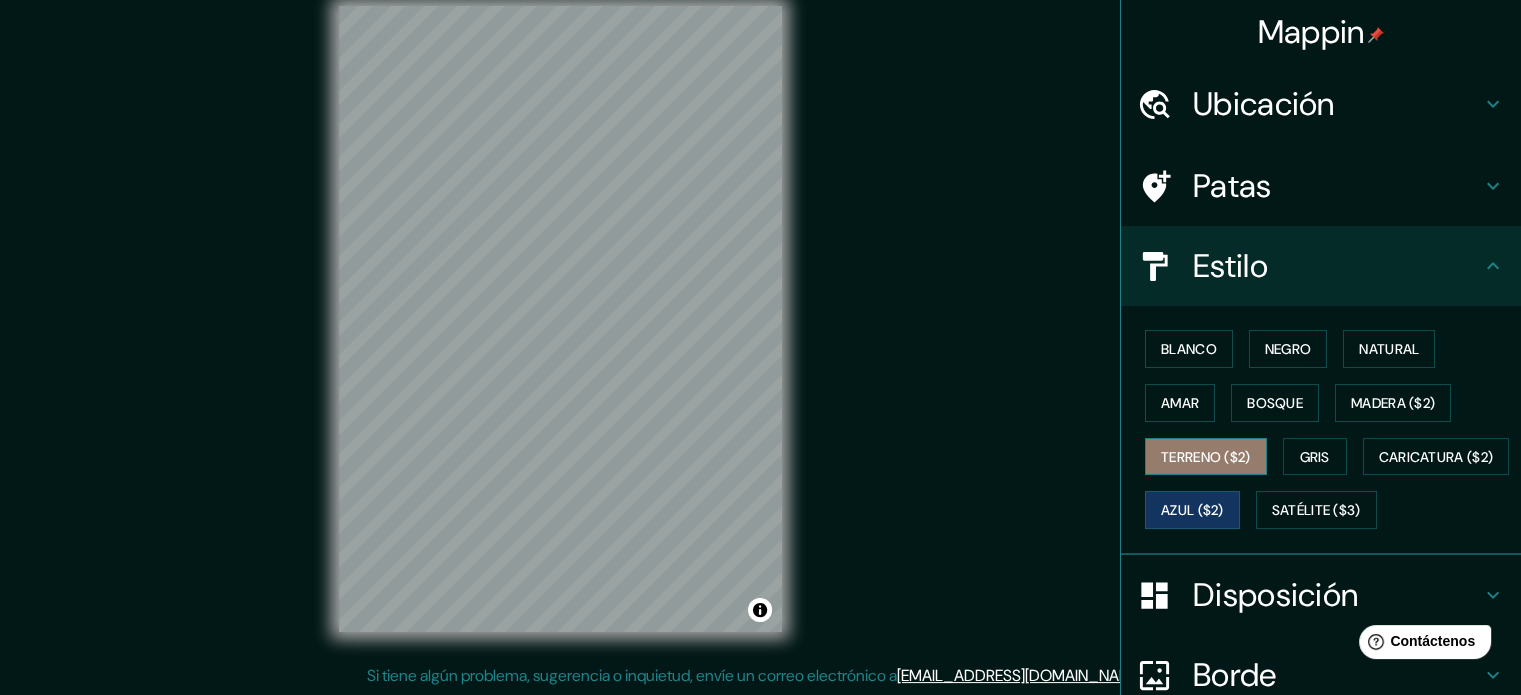 click on "Terreno ($2)" at bounding box center (1206, 457) 